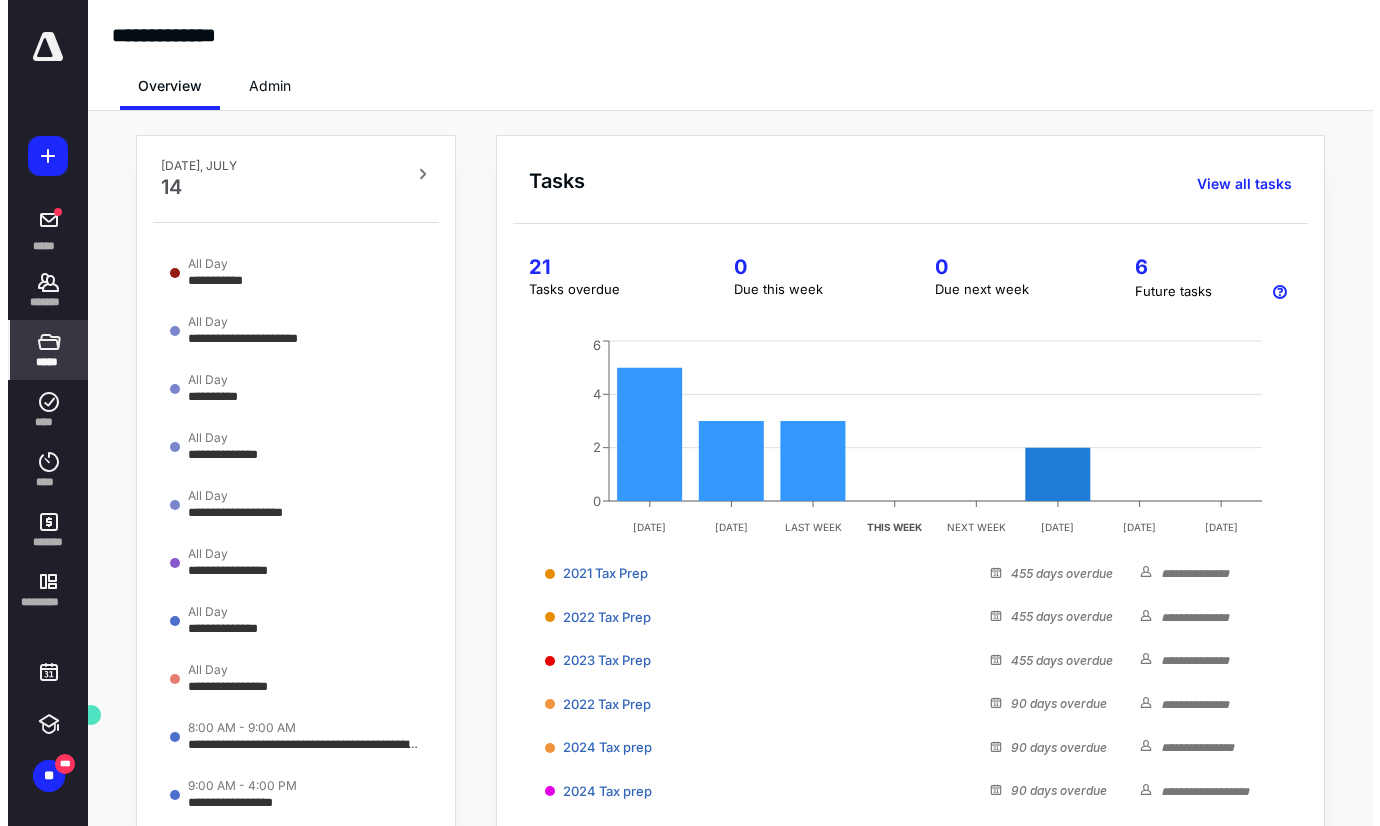 scroll, scrollTop: 0, scrollLeft: 0, axis: both 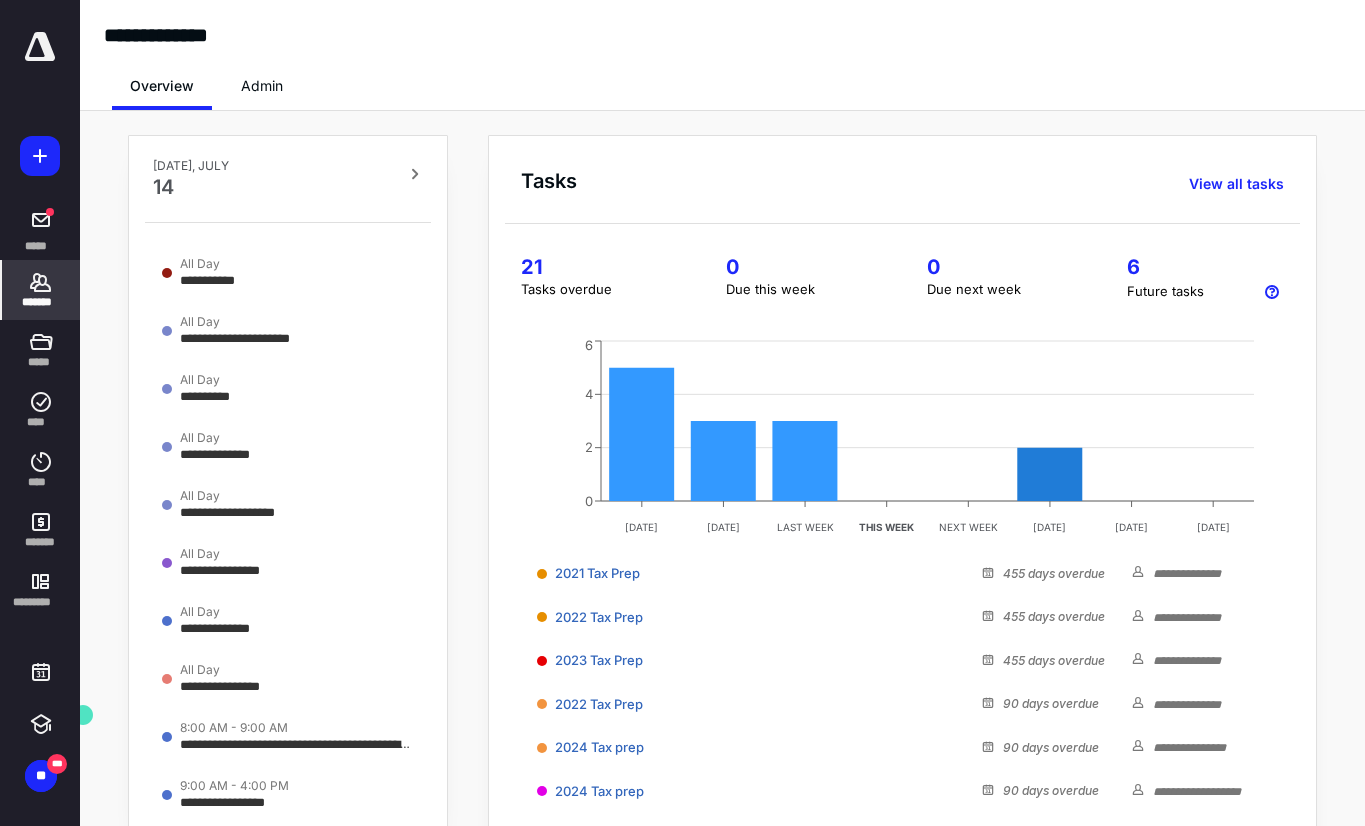 click on "*******" at bounding box center (41, 302) 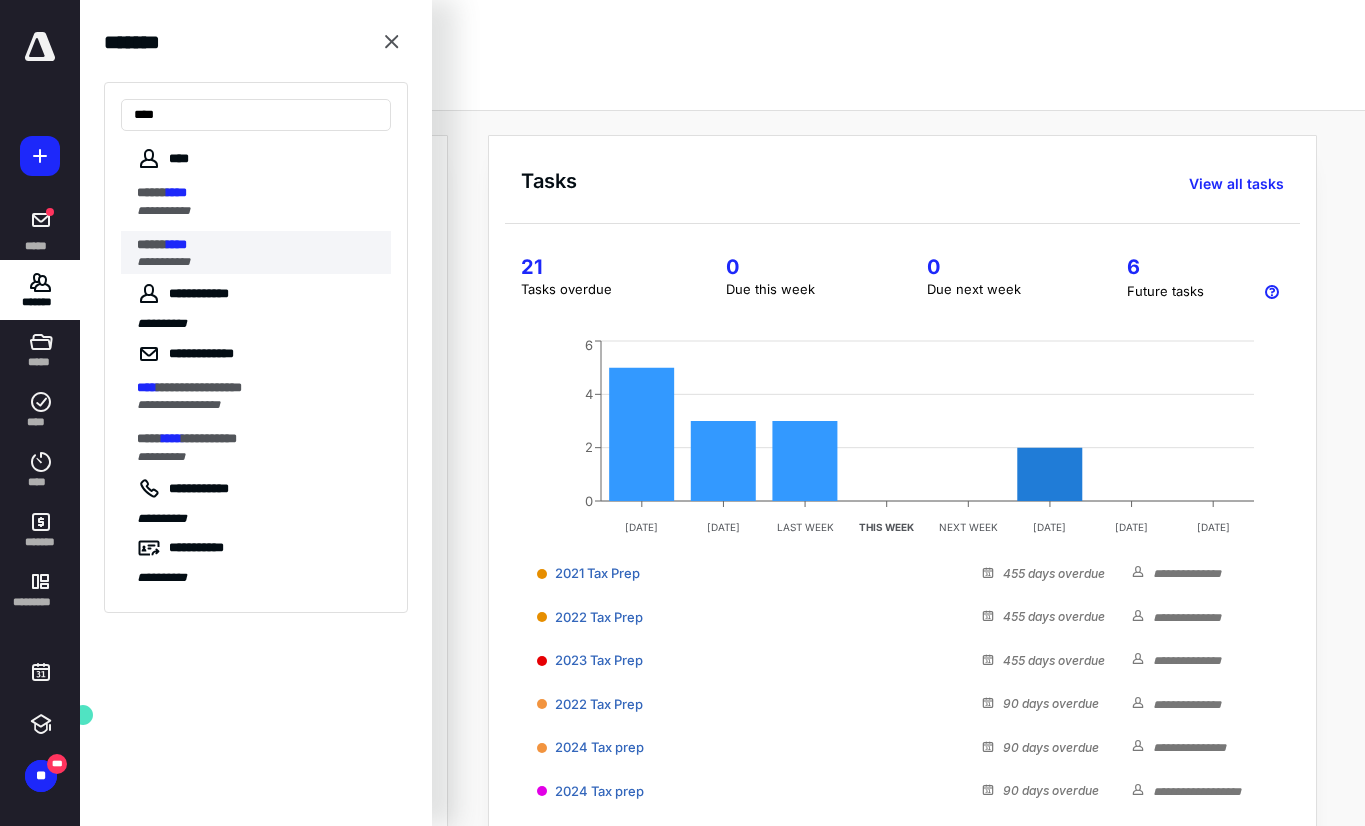 type on "****" 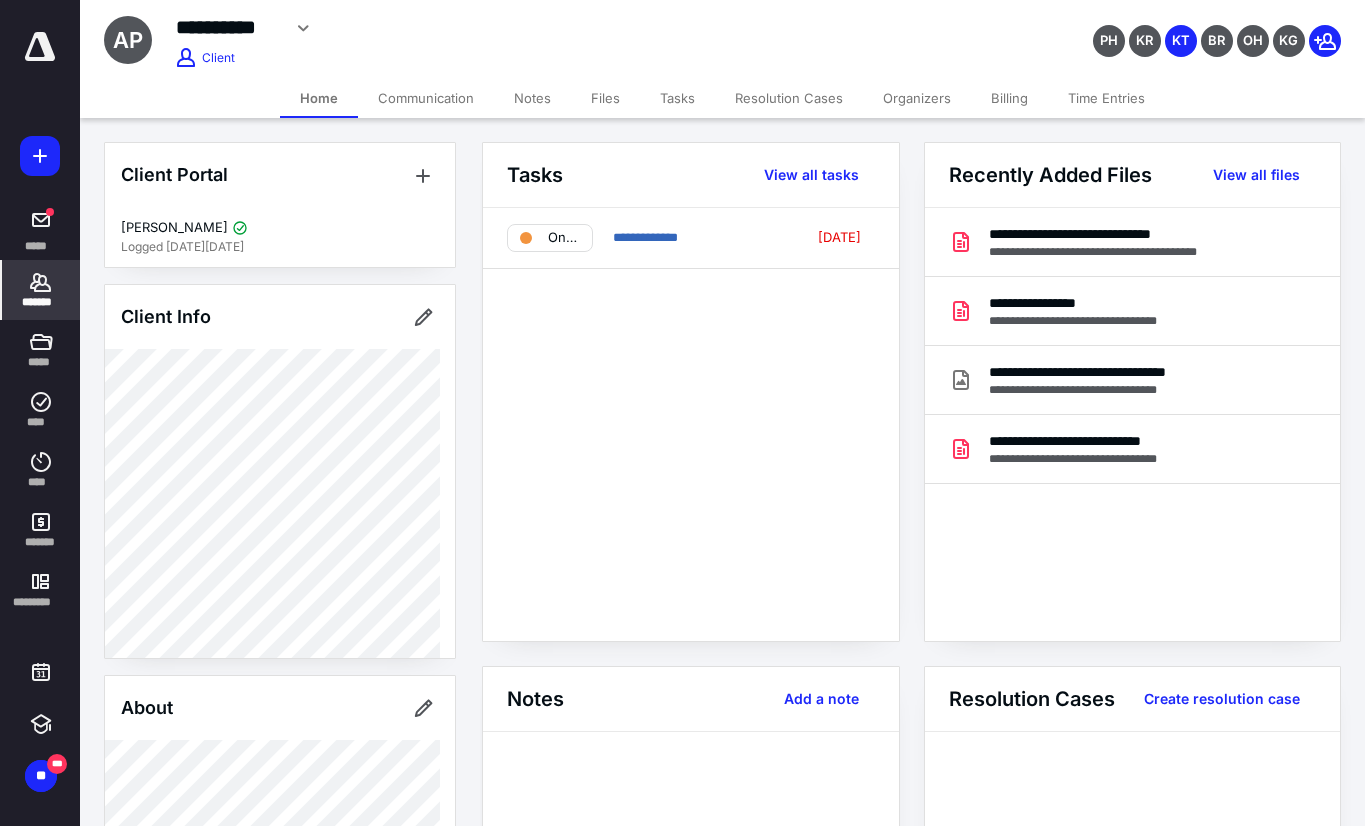 click on "Files" at bounding box center [605, 98] 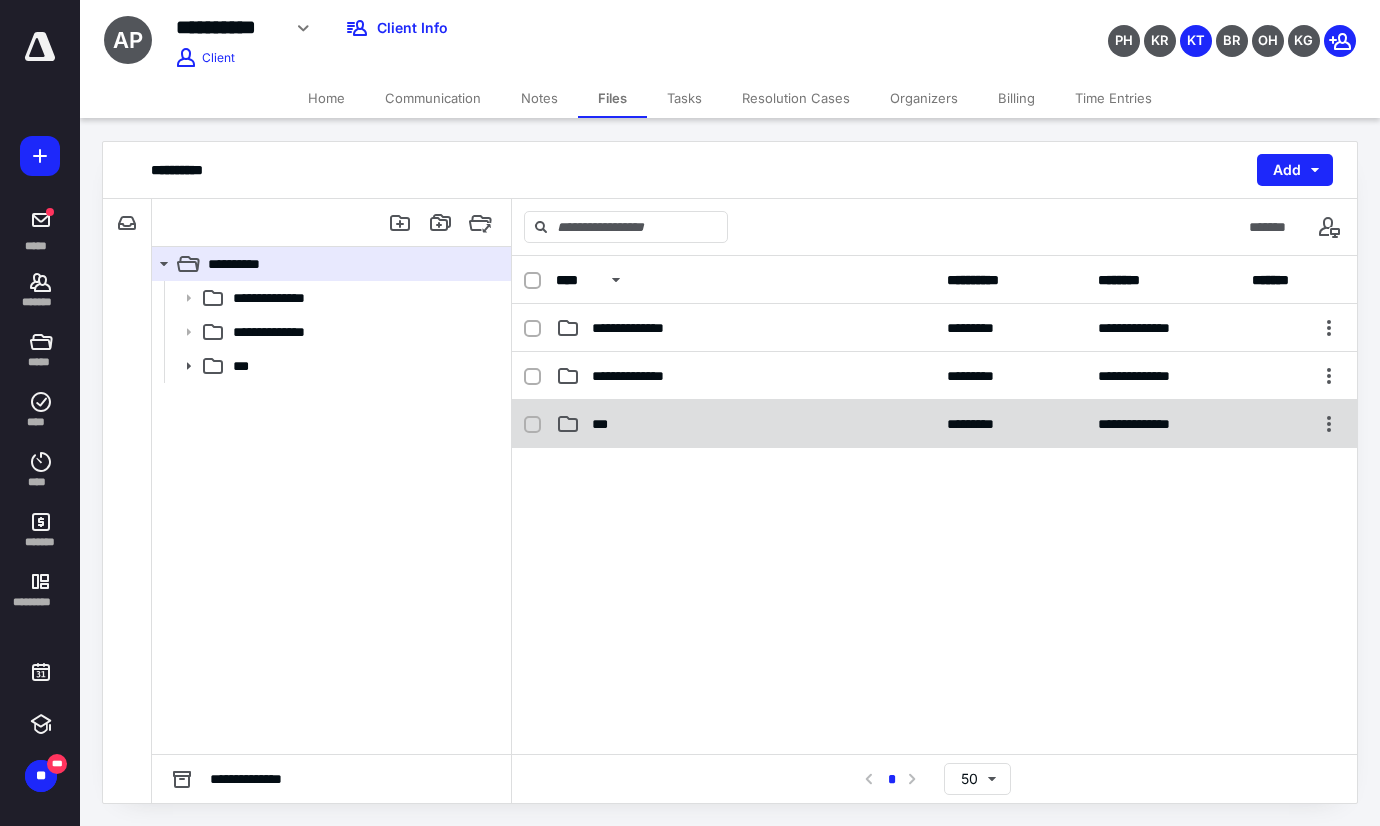 click on "***" at bounding box center (605, 424) 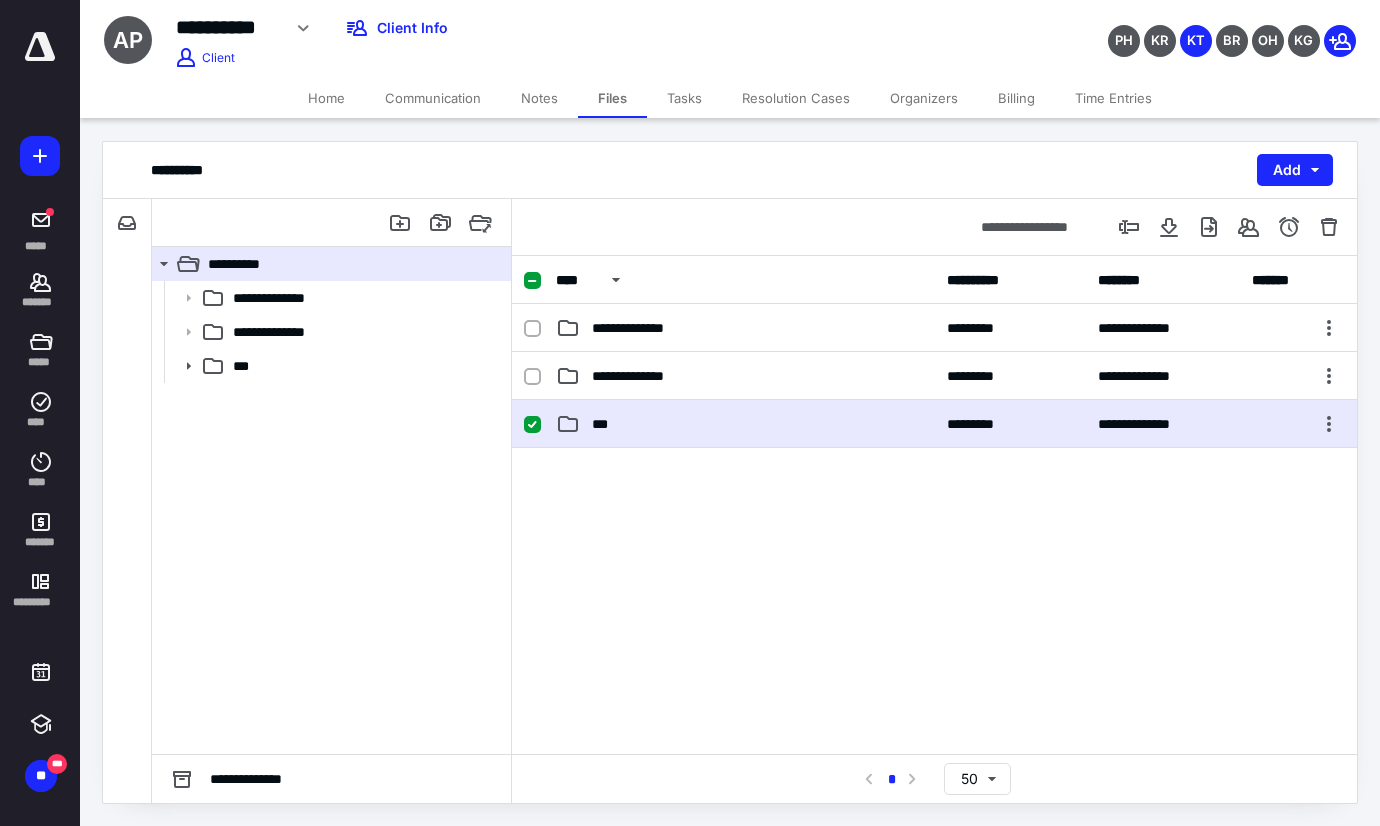 click on "***" at bounding box center [605, 424] 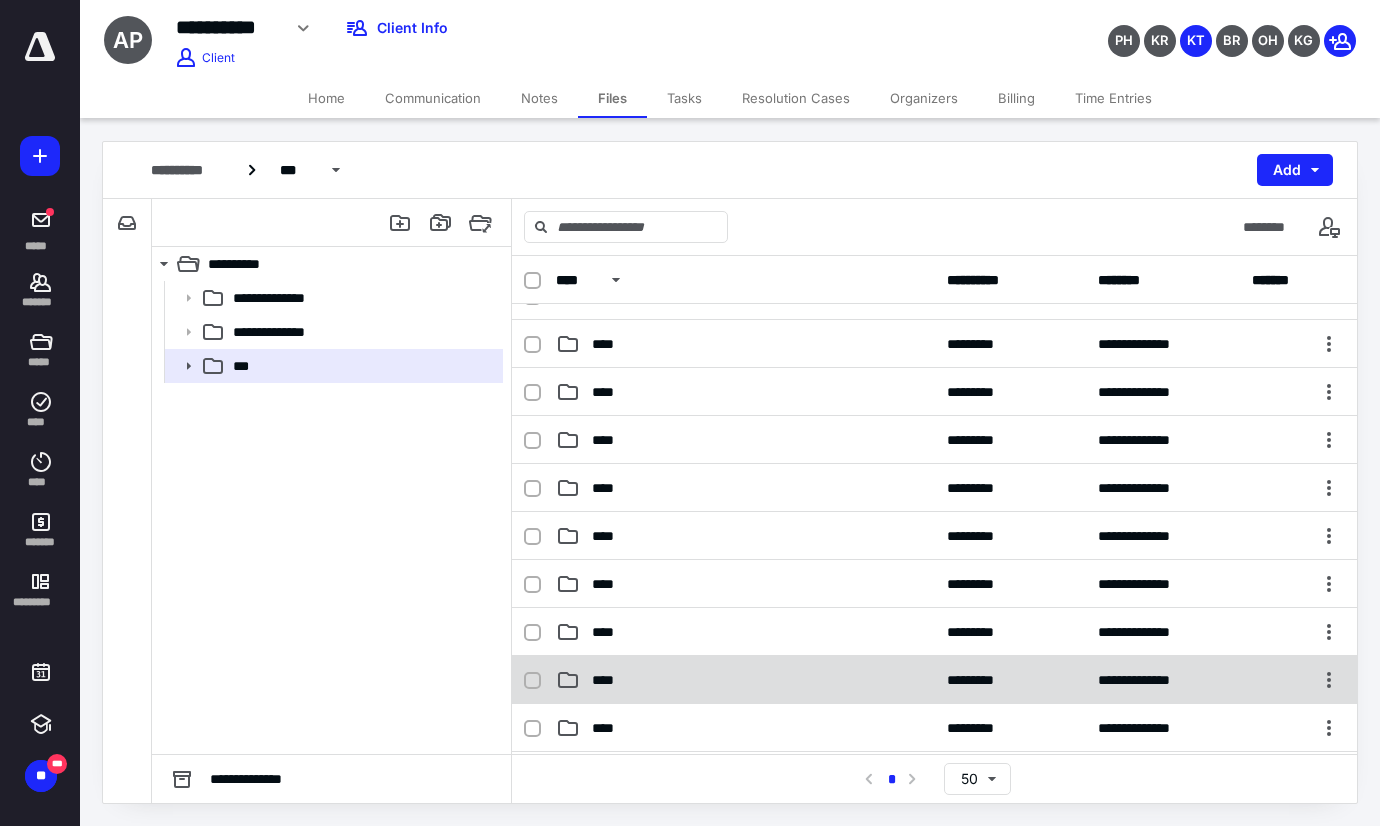 scroll, scrollTop: 300, scrollLeft: 0, axis: vertical 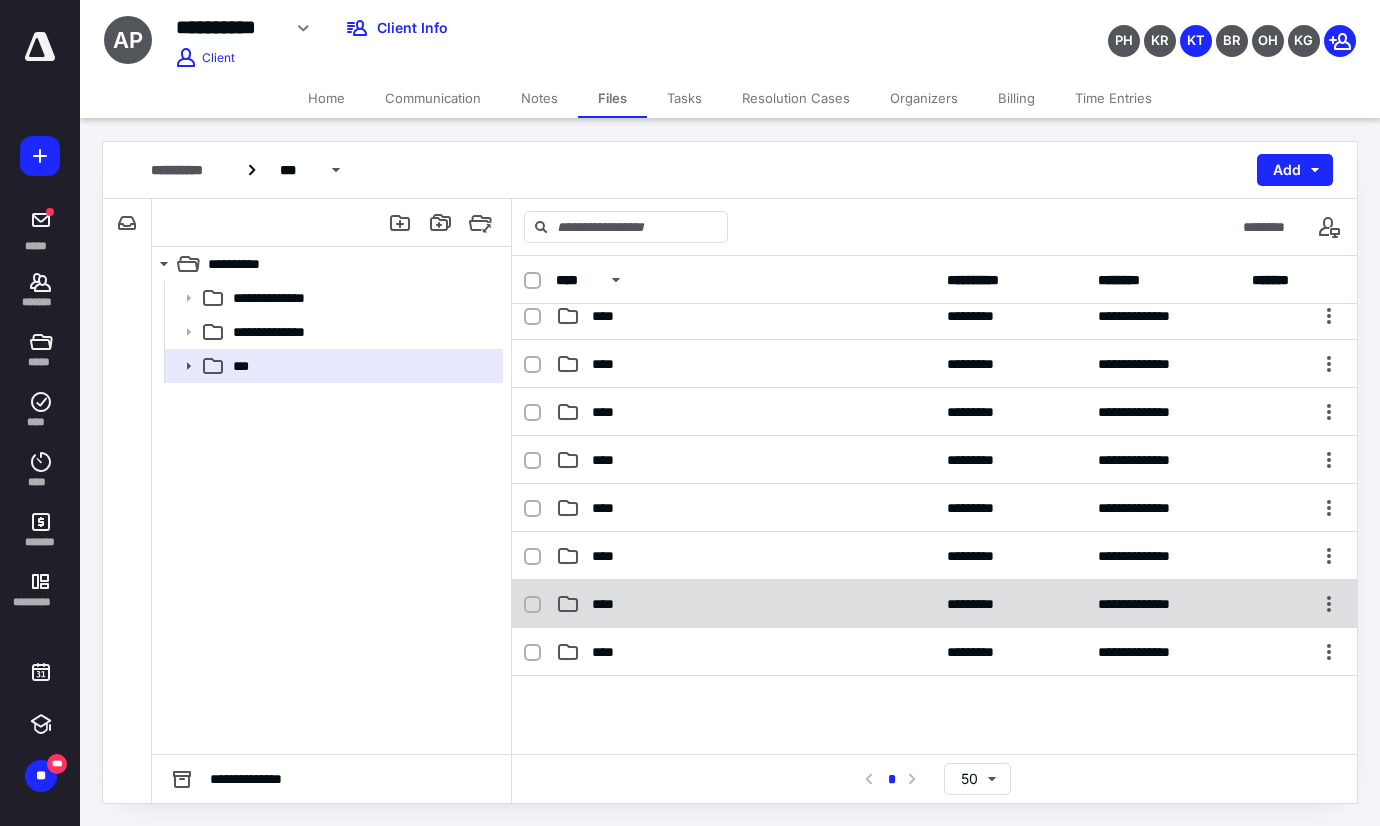 click on "****" at bounding box center (745, 604) 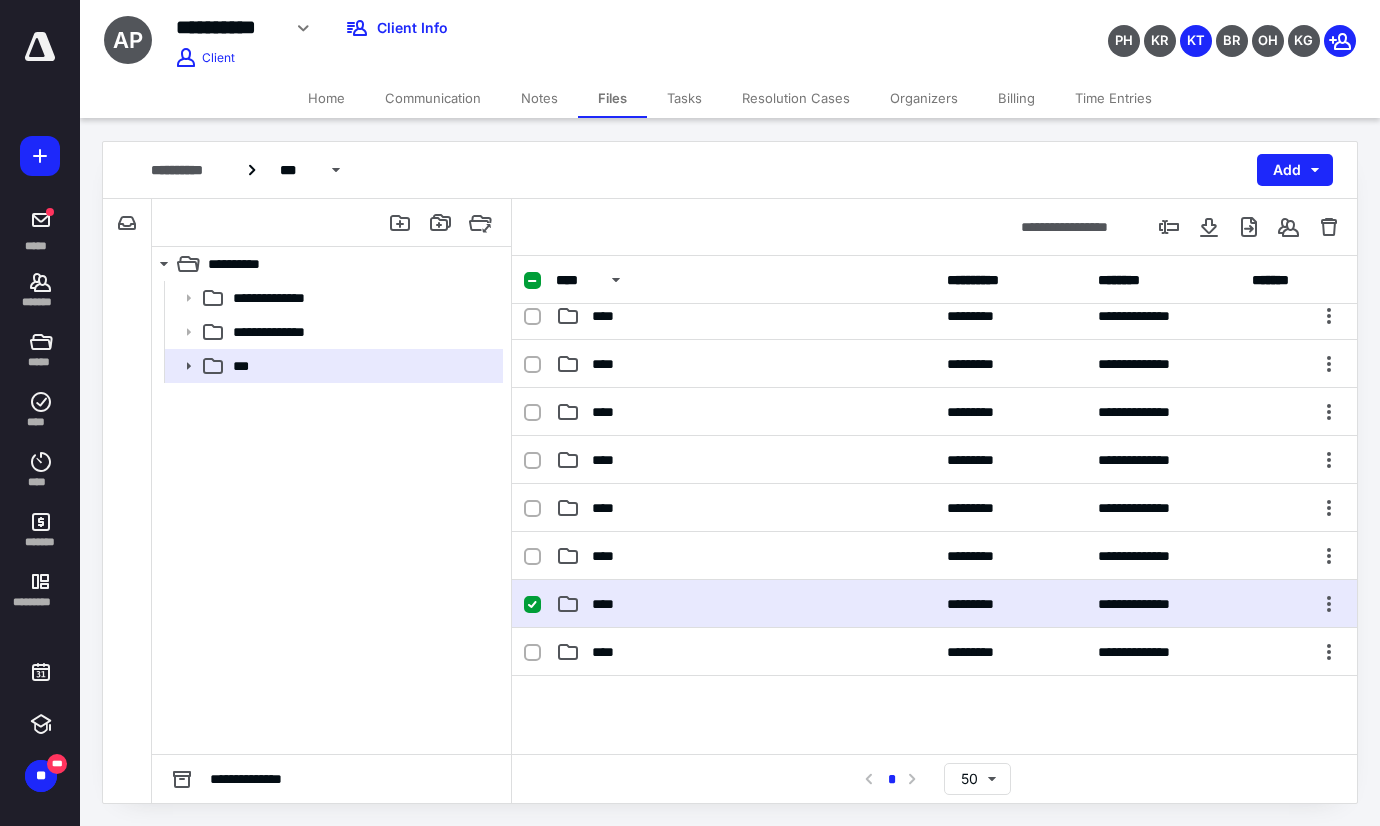 click on "****" at bounding box center (609, 604) 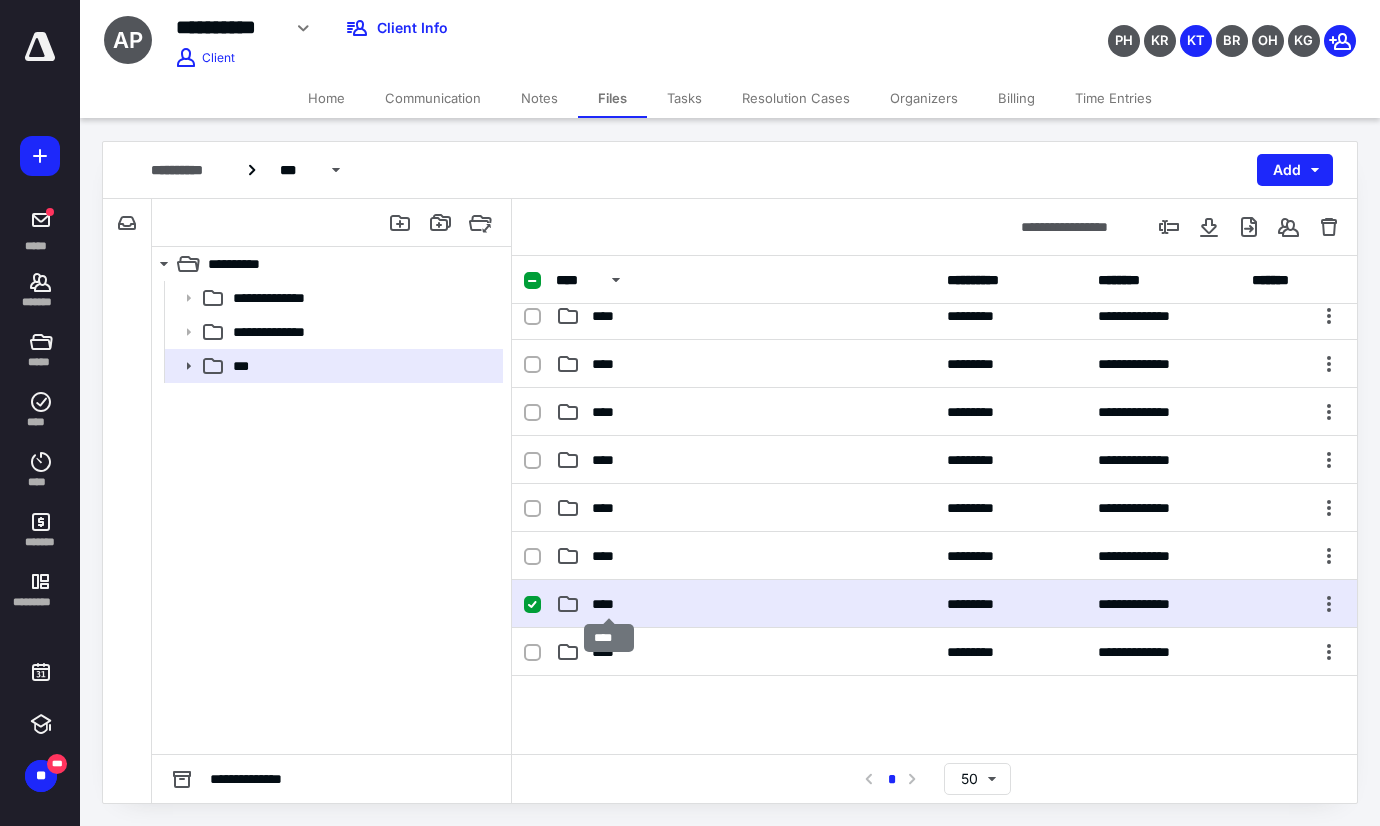 click on "****" at bounding box center (609, 604) 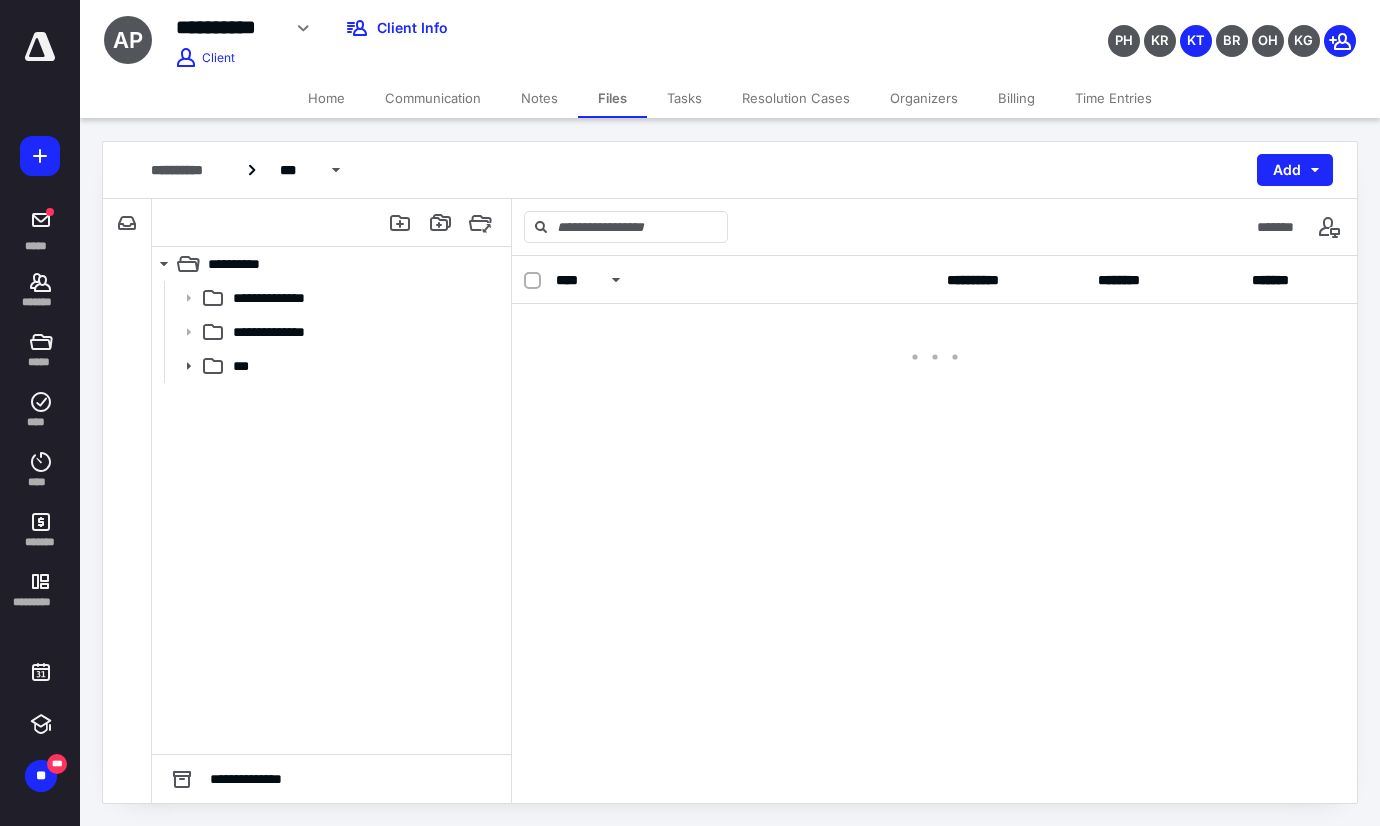 scroll, scrollTop: 0, scrollLeft: 0, axis: both 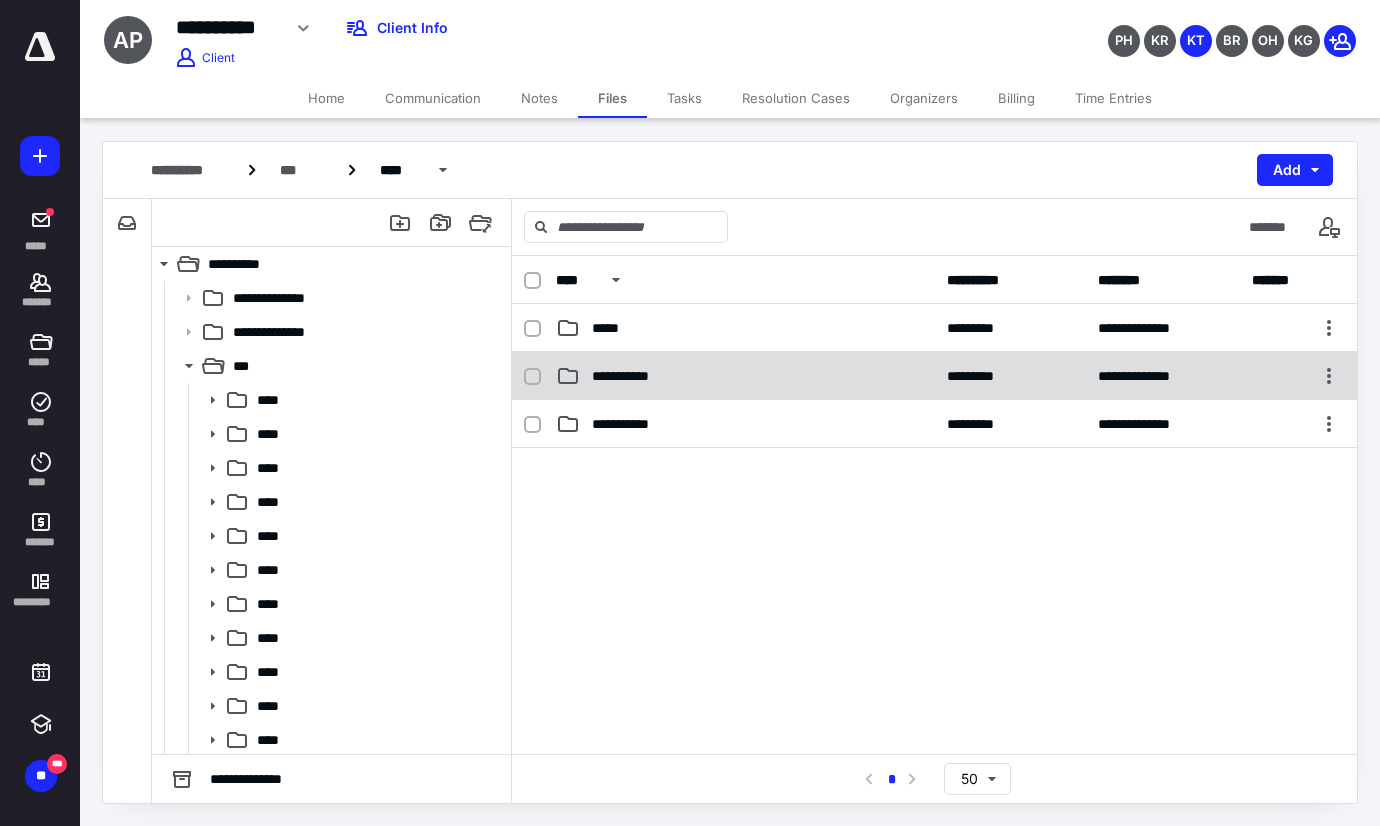 click on "**********" at bounding box center (745, 376) 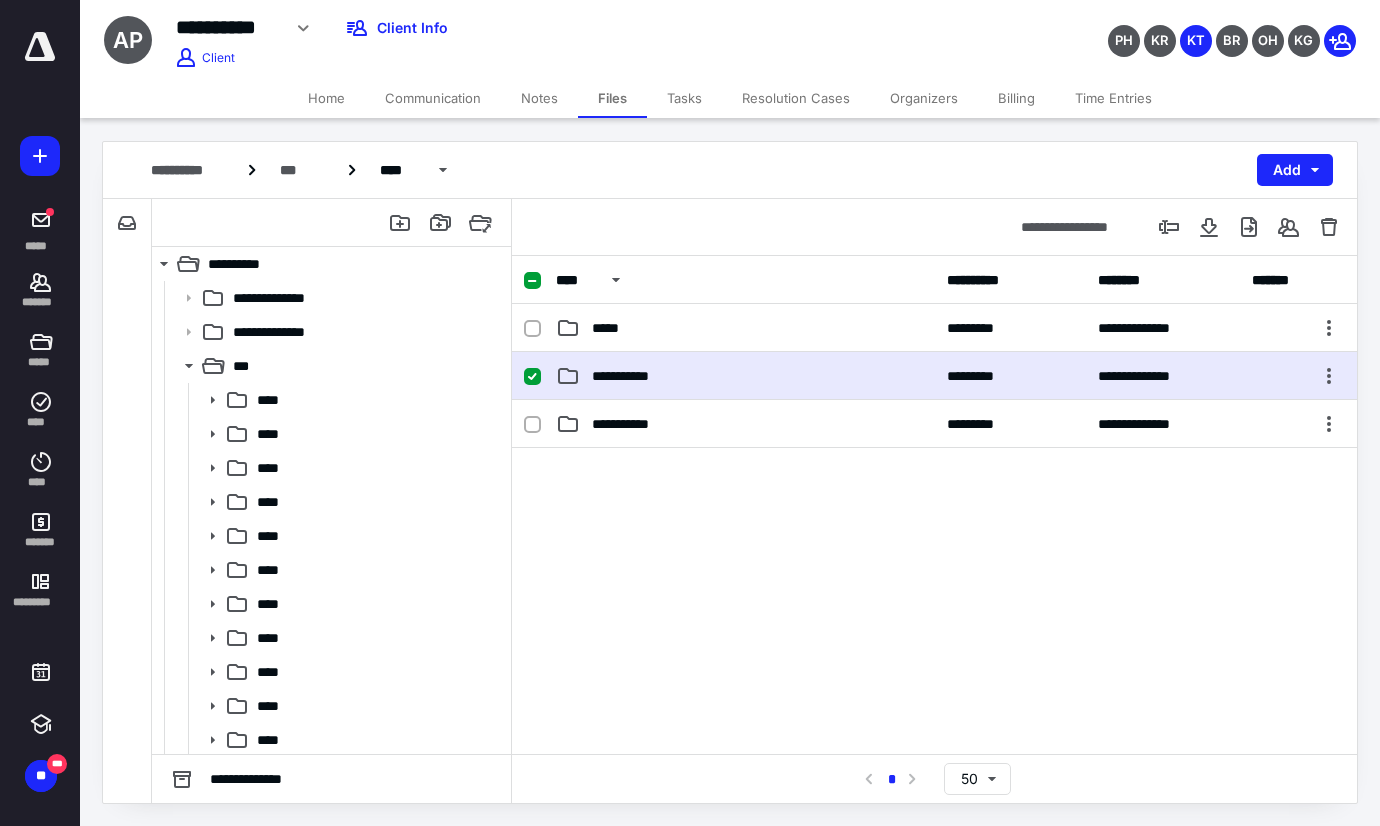 click on "**********" at bounding box center (745, 376) 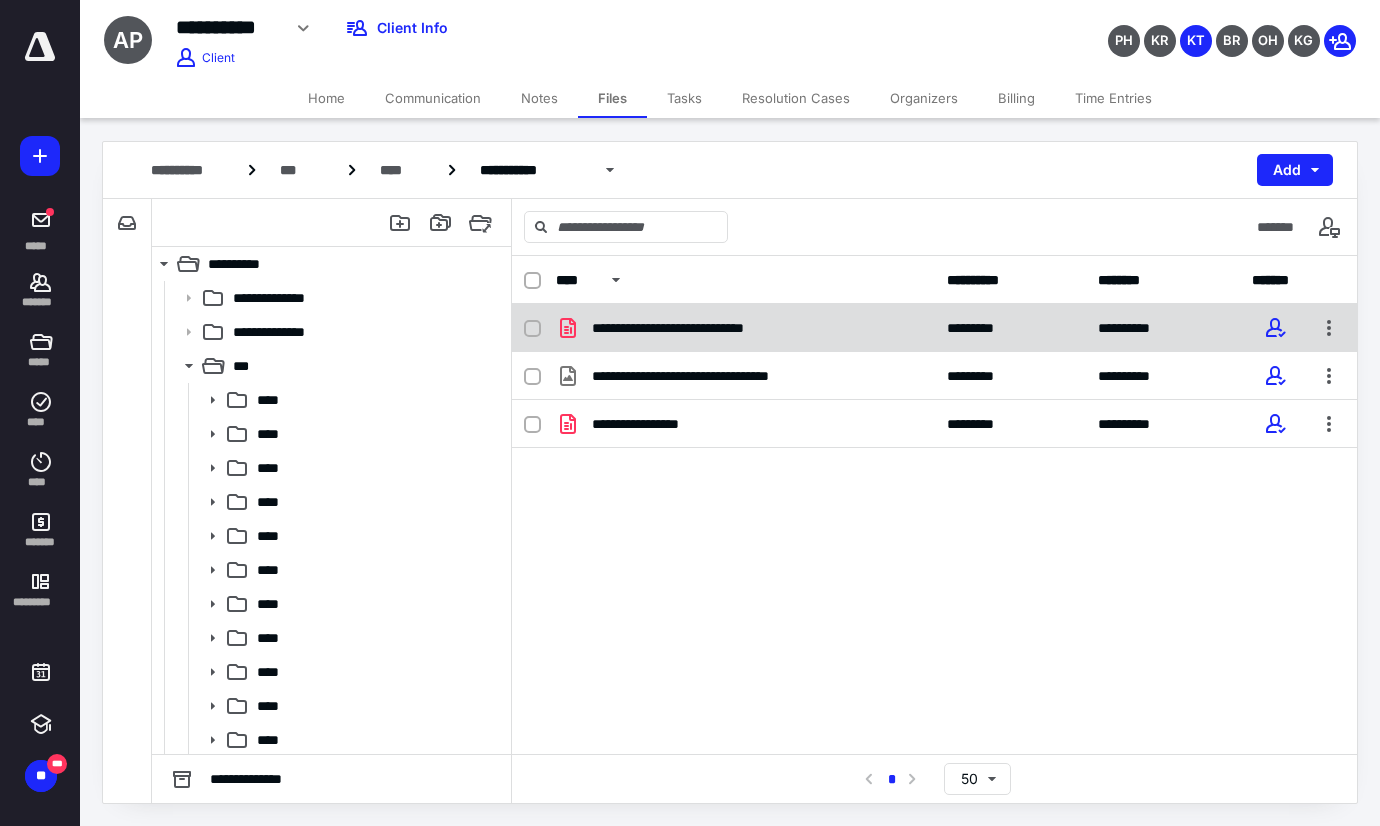 click on "**********" at bounding box center (745, 328) 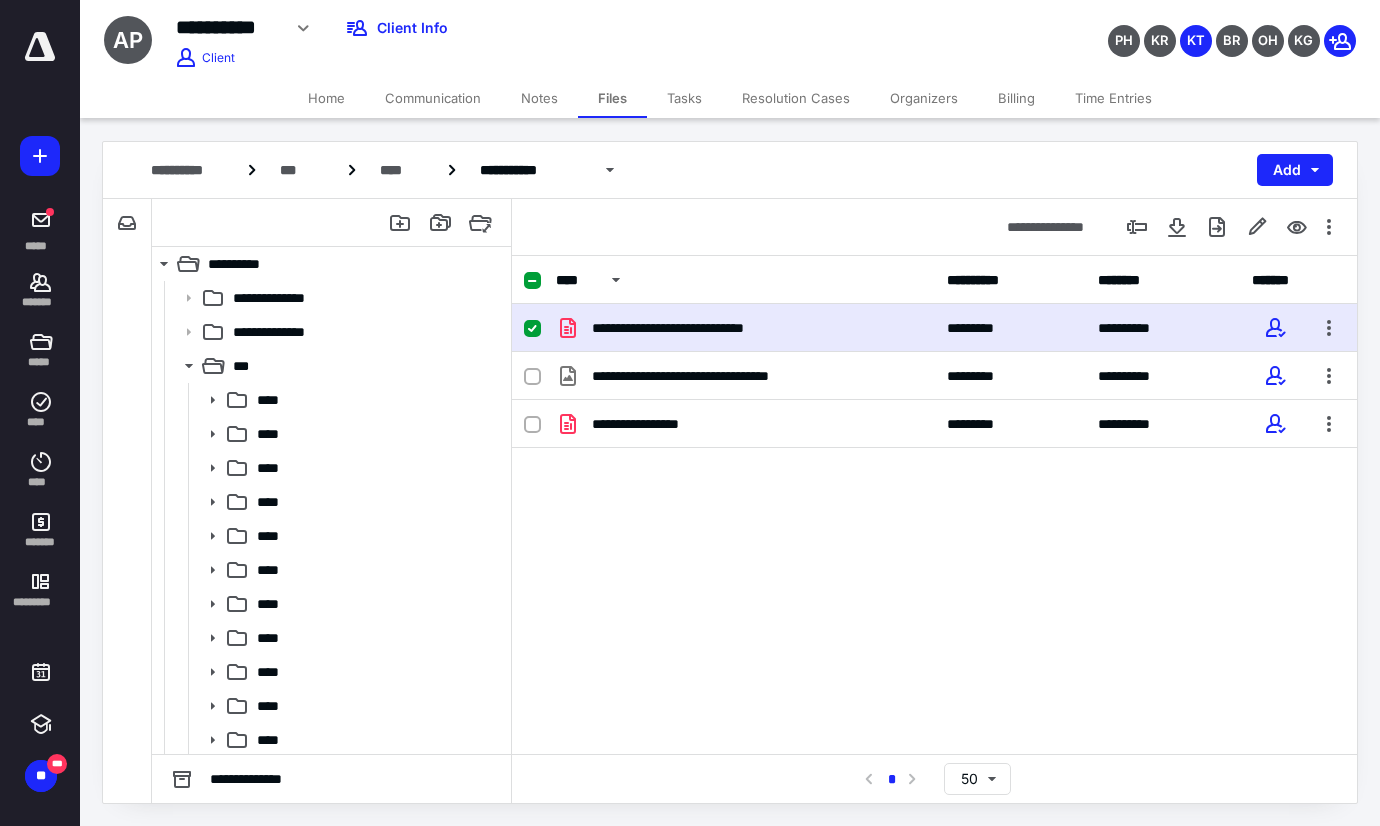 click on "**********" at bounding box center [745, 328] 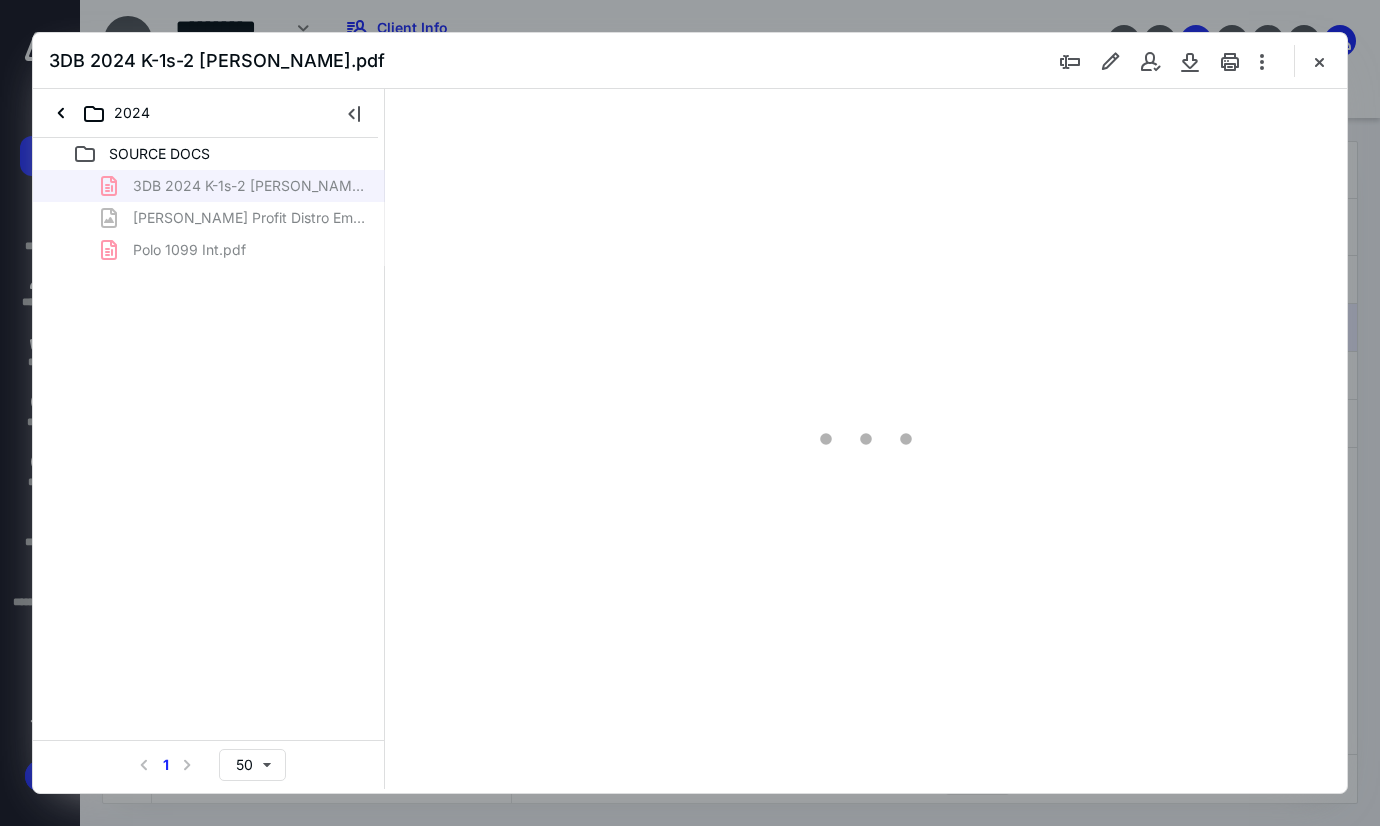scroll, scrollTop: 0, scrollLeft: 0, axis: both 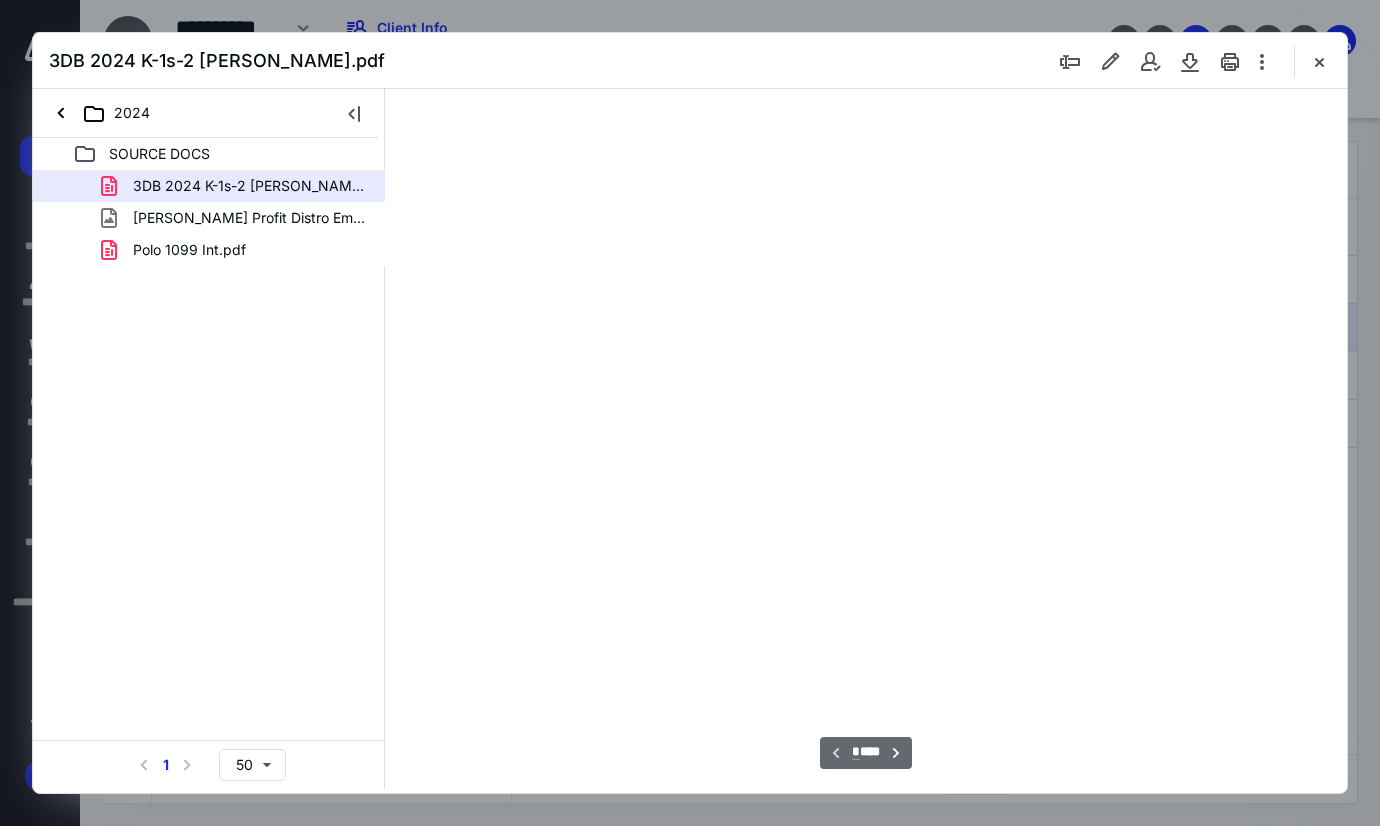 type on "78" 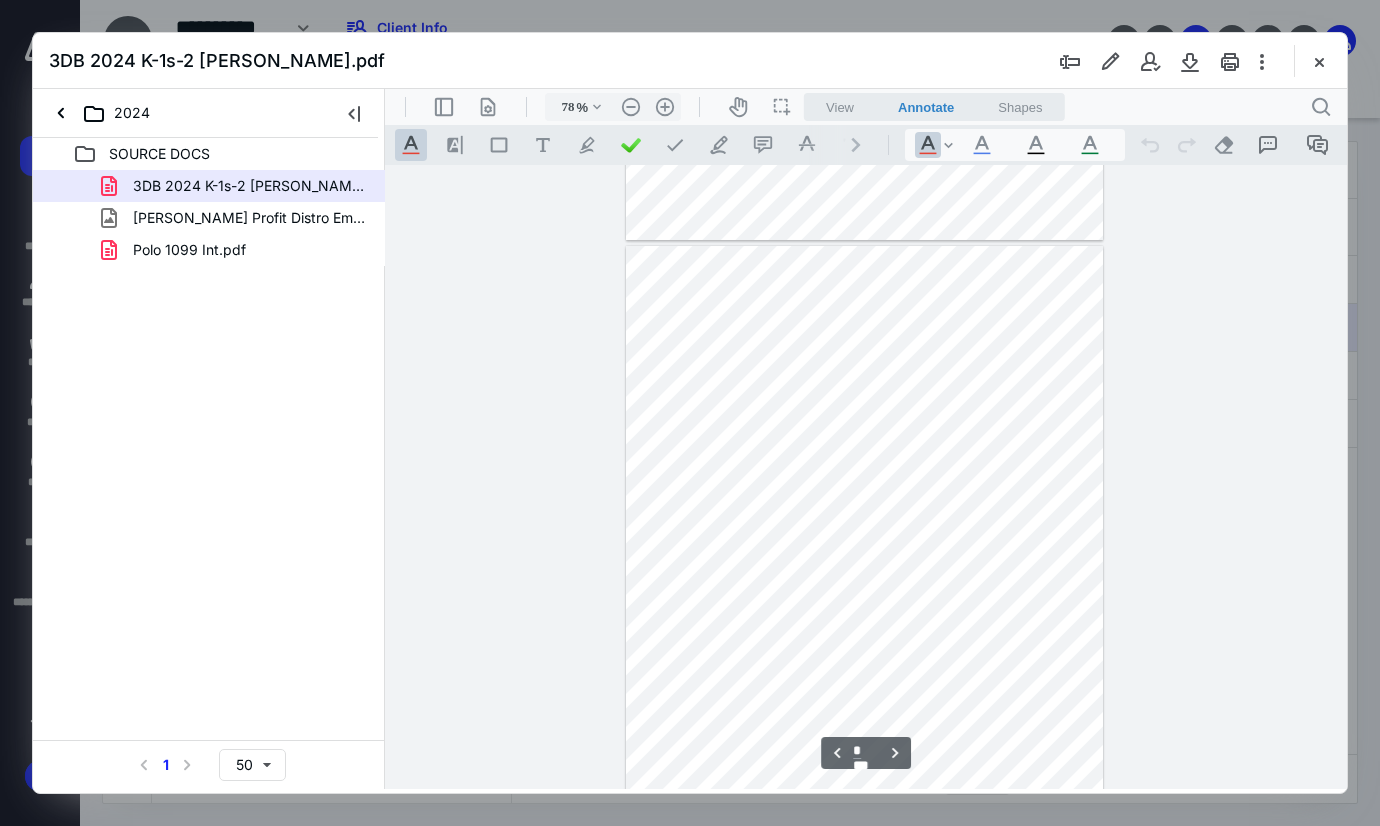 type on "*" 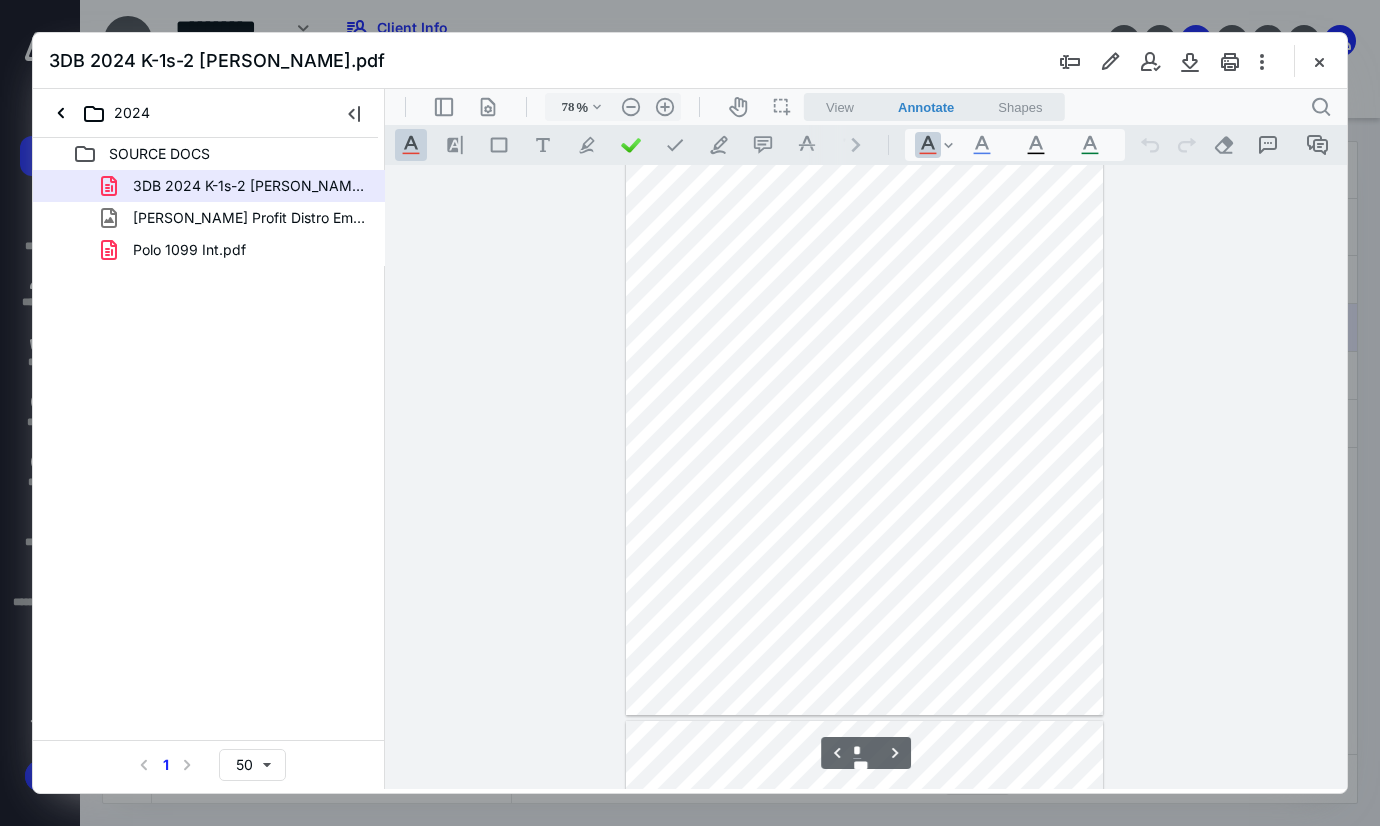 scroll, scrollTop: 0, scrollLeft: 0, axis: both 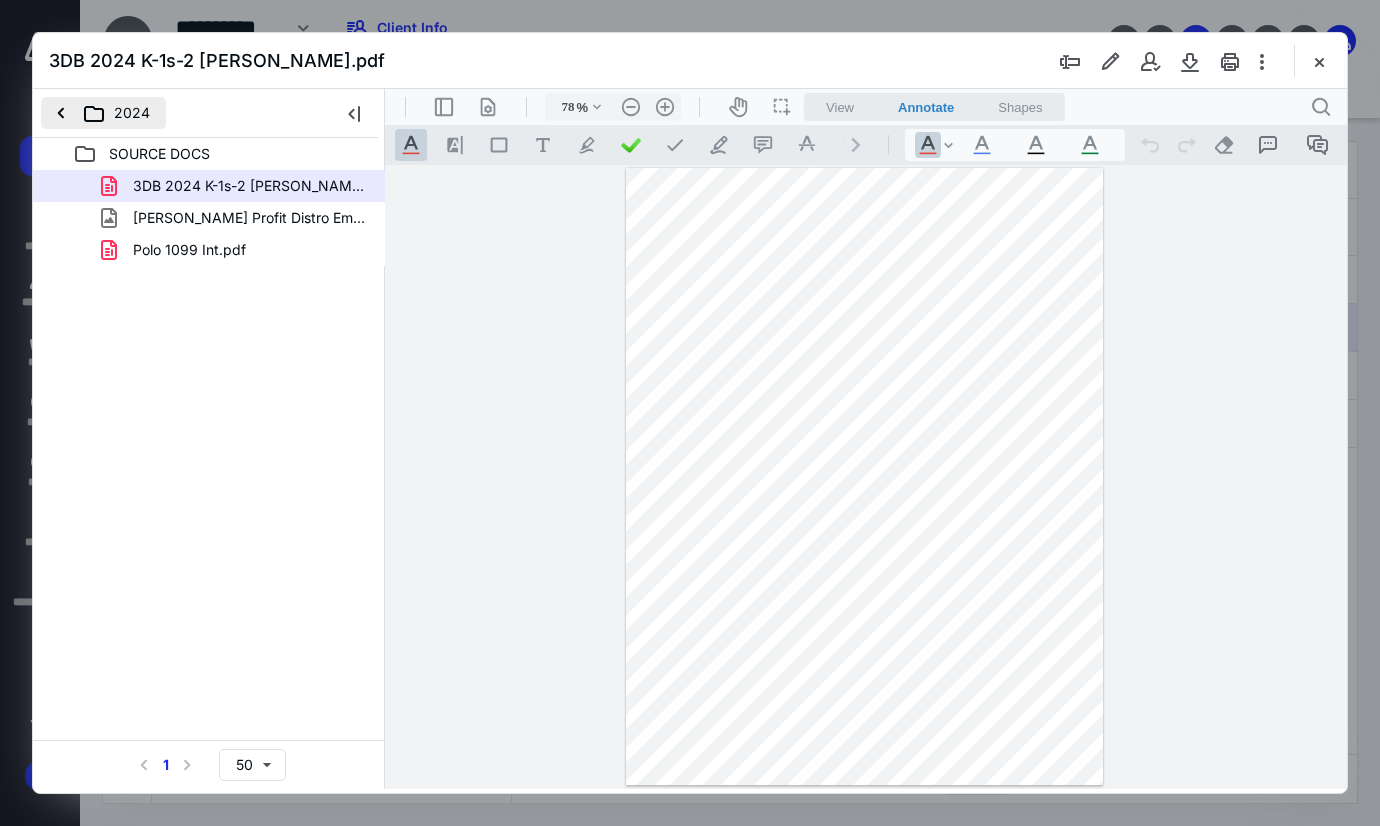 click on "2024" at bounding box center [103, 113] 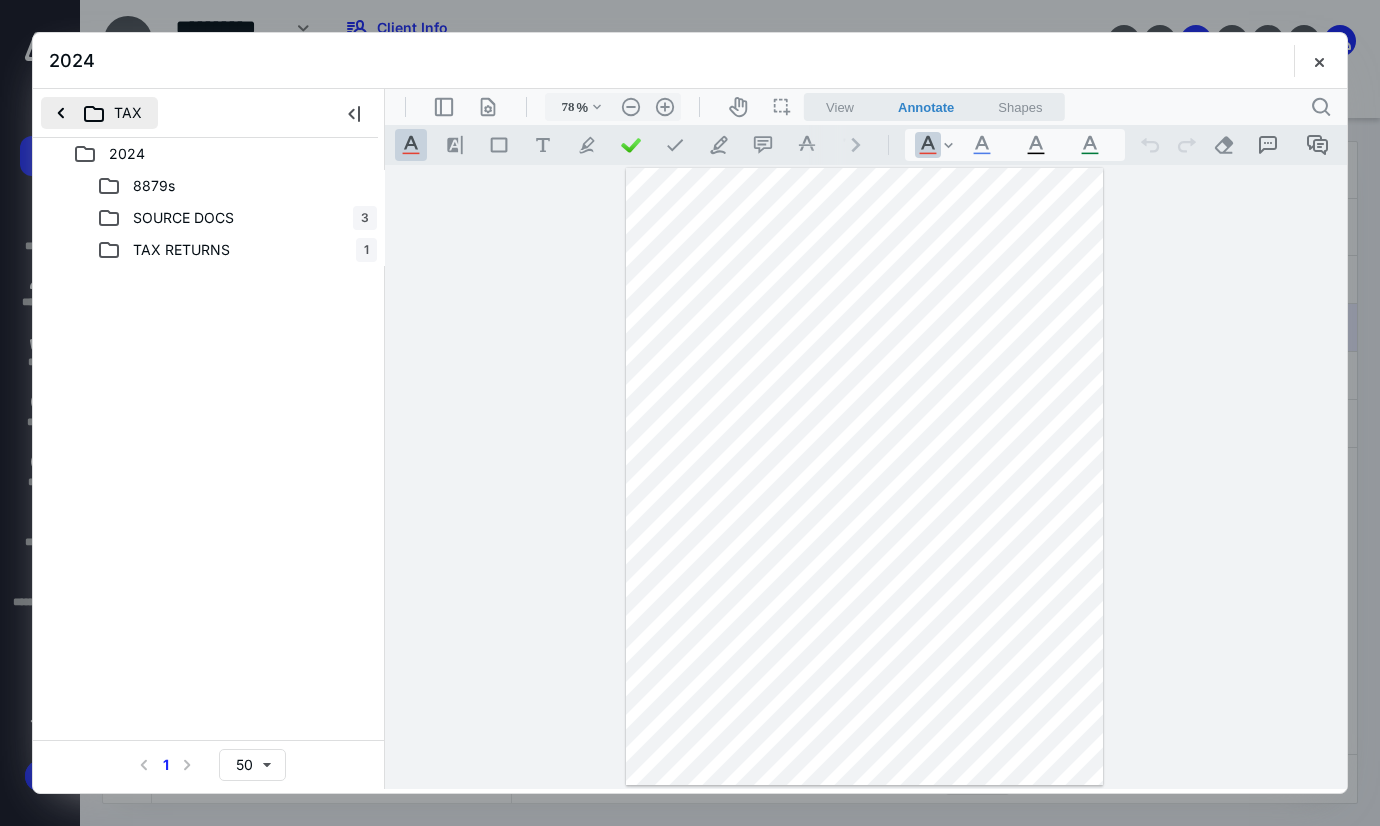 click on "TAX" at bounding box center [99, 113] 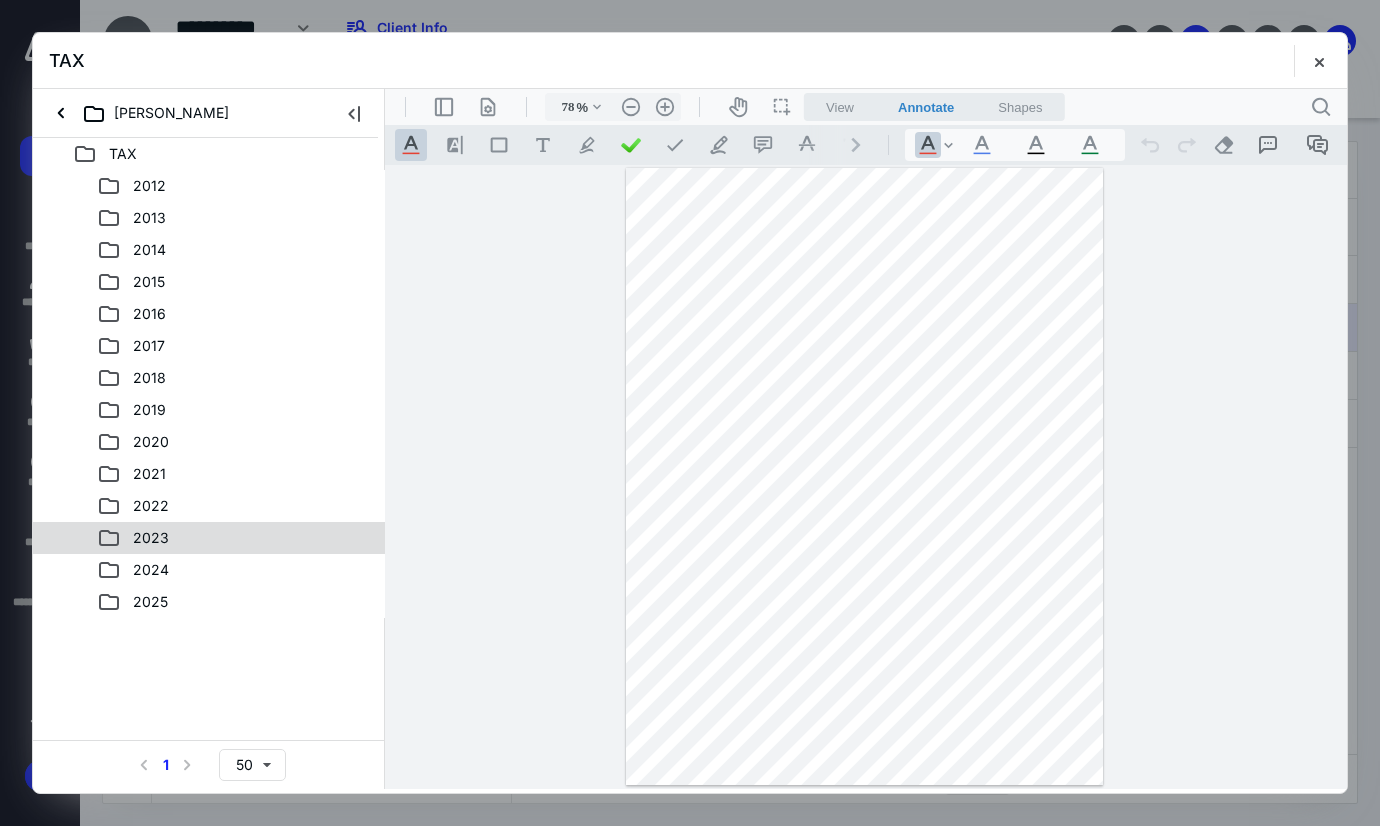 click on "2023" at bounding box center (139, 538) 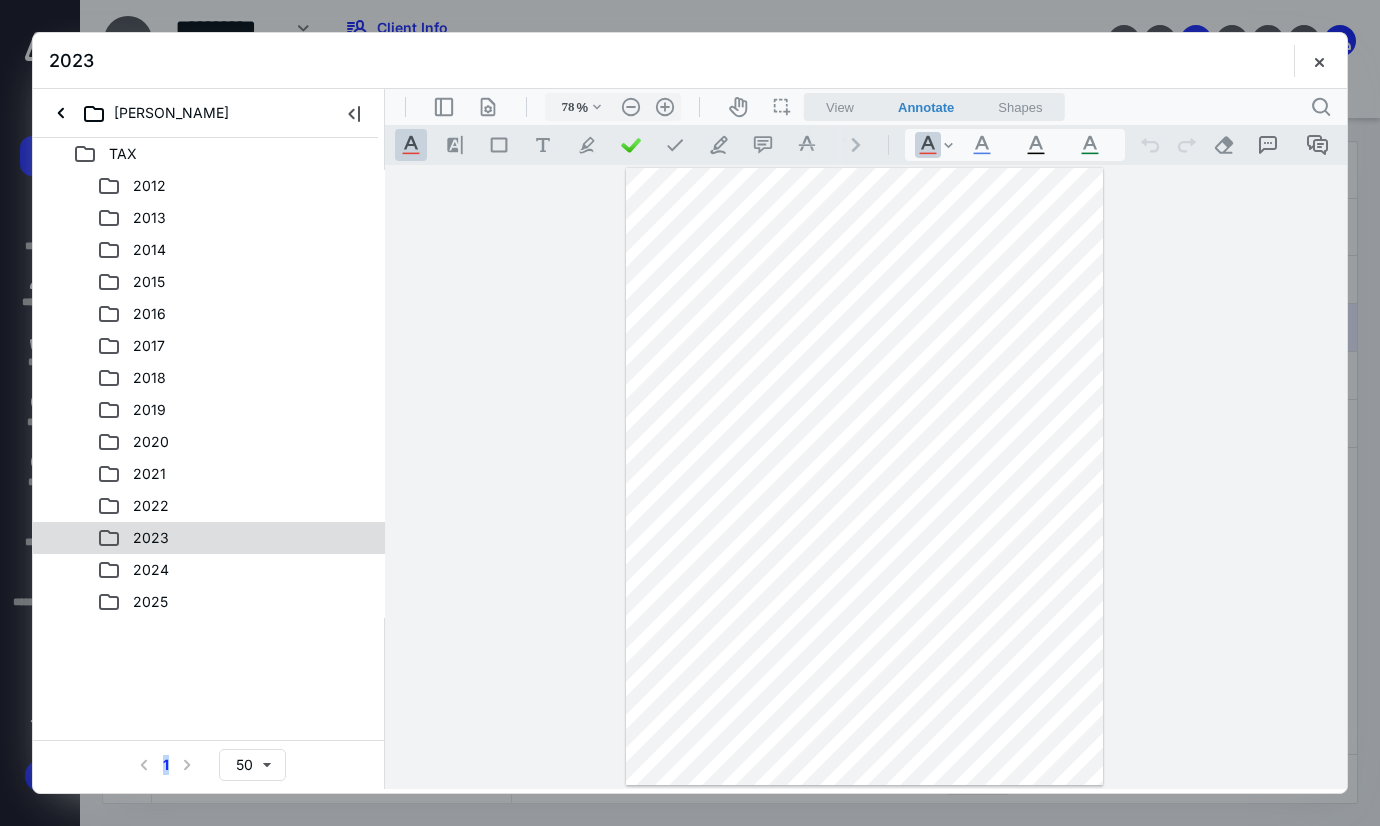 click on "TAX 2012 2013 2014 2015 2016 2017 2018 2019 2020 2021 2022 2023 2024 2025 Select a page number for more results 1 50" at bounding box center (209, 463) 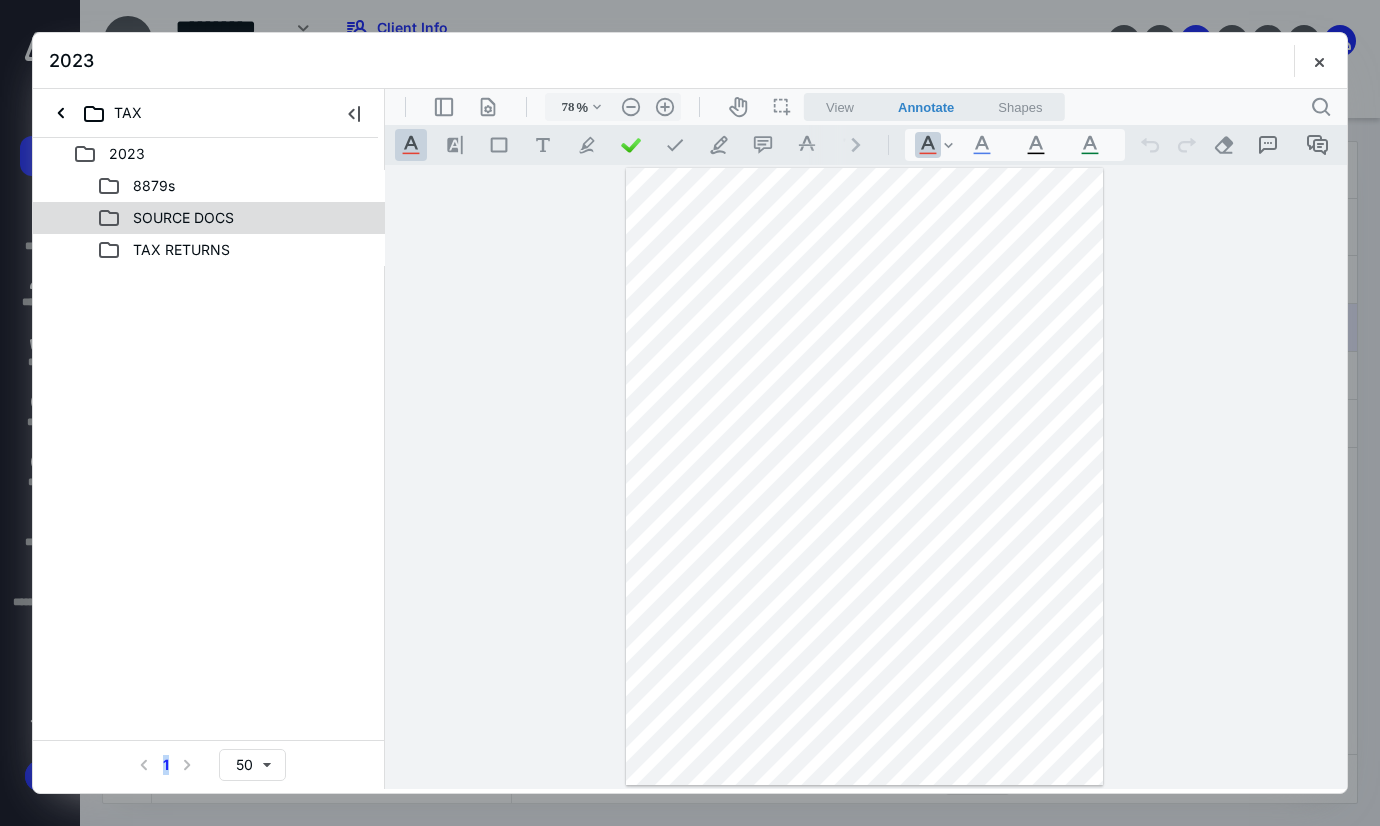 drag, startPoint x: 143, startPoint y: 527, endPoint x: 229, endPoint y: 226, distance: 313.04474 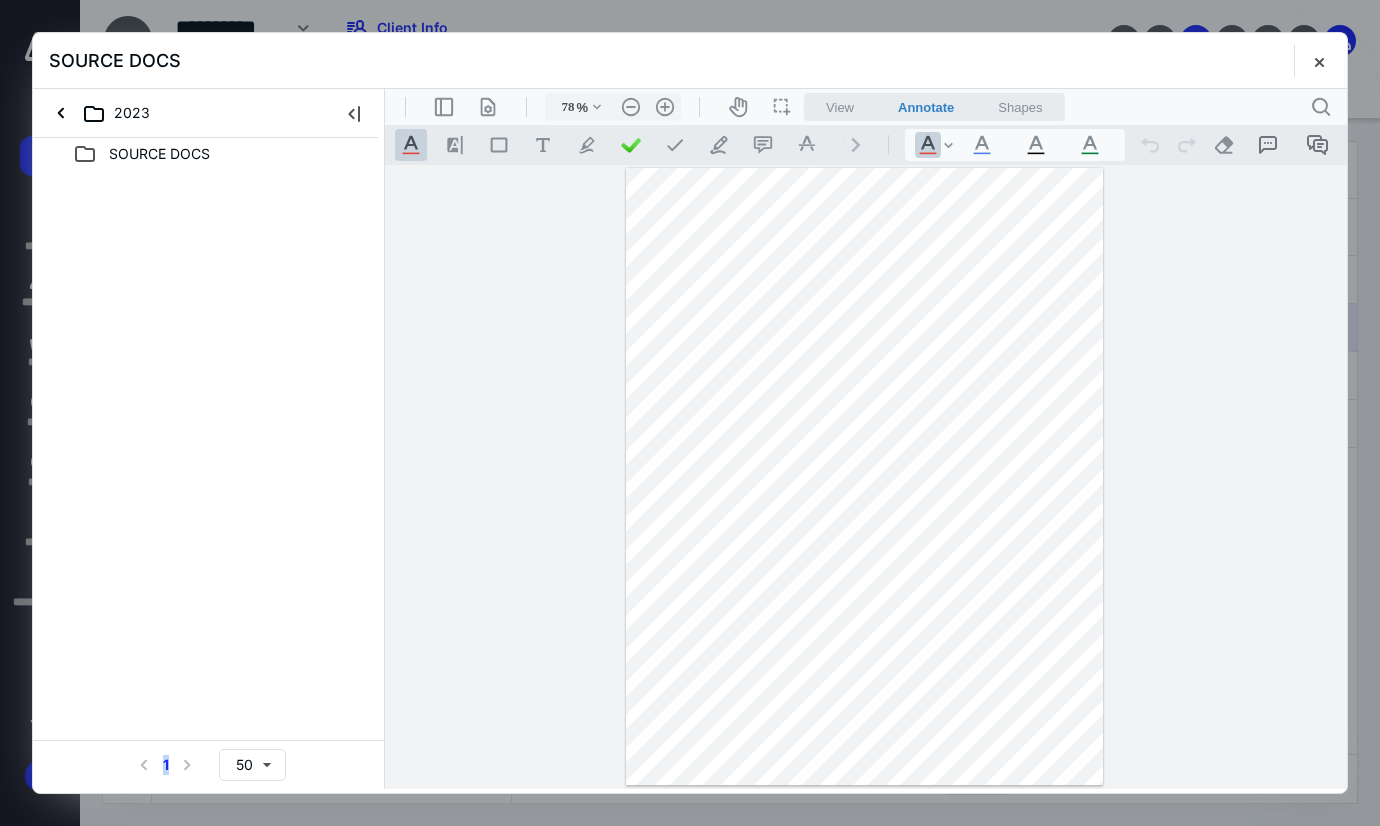 click at bounding box center [1319, 61] 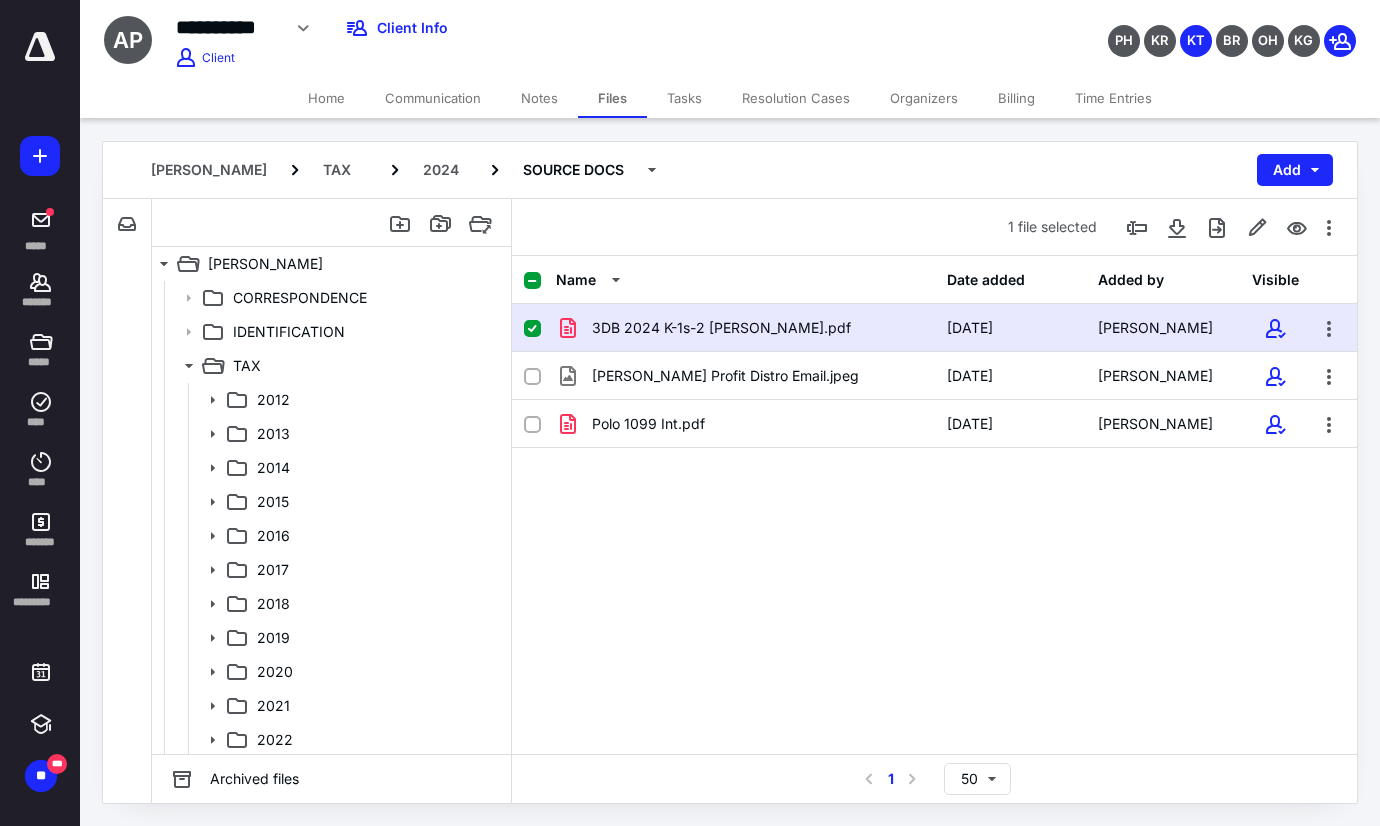 click on "Home" at bounding box center (326, 98) 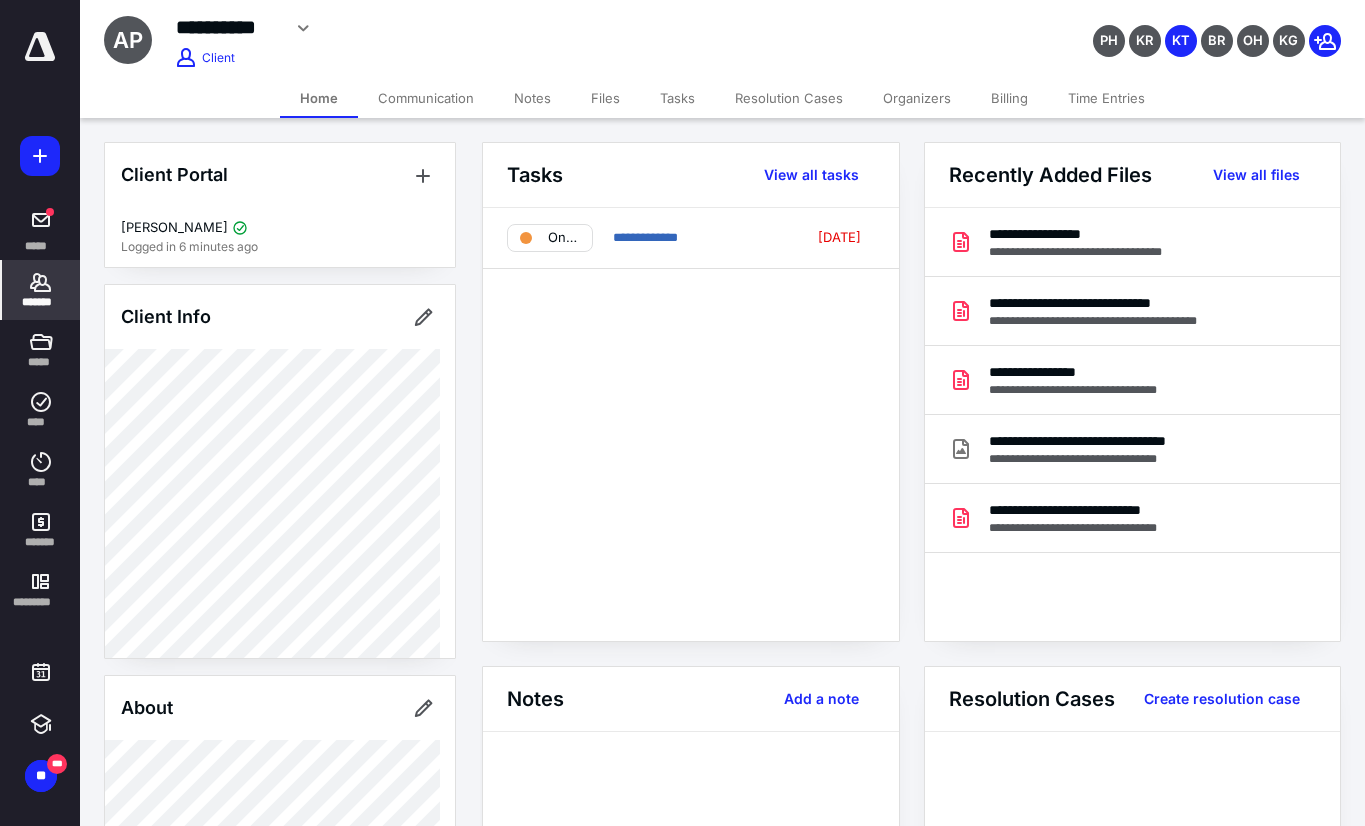 click on "Files" at bounding box center (605, 98) 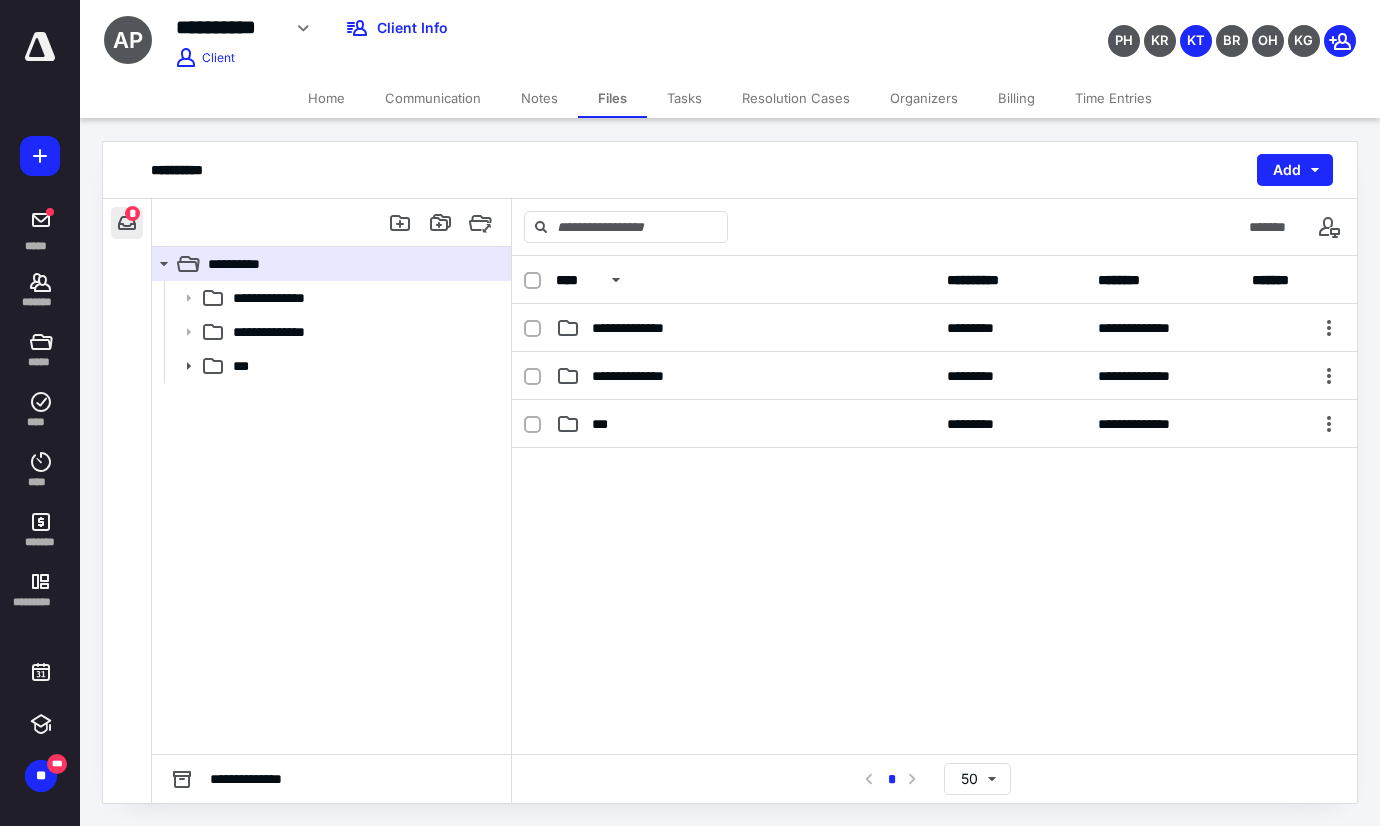 click on "**********" at bounding box center [127, 223] 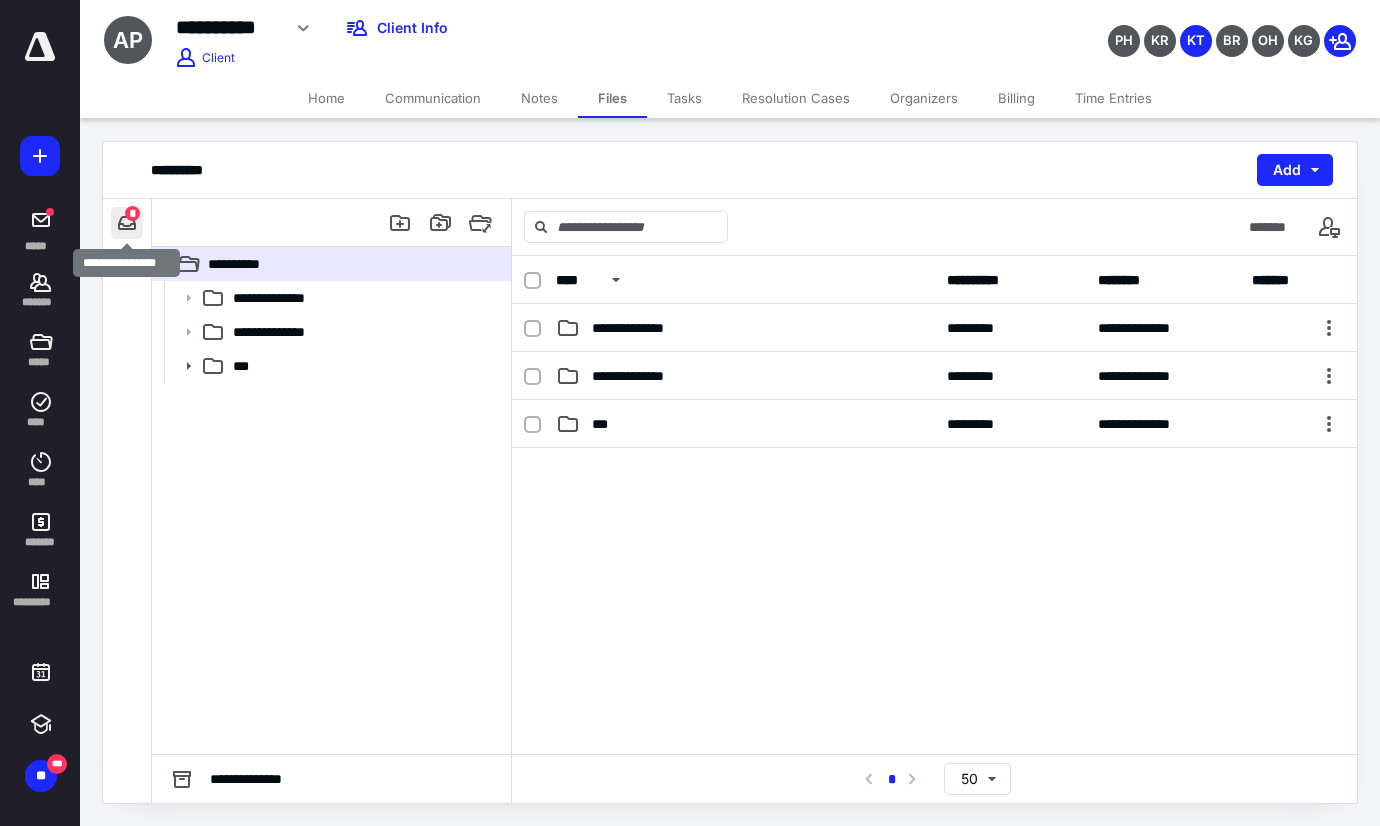 click at bounding box center (127, 223) 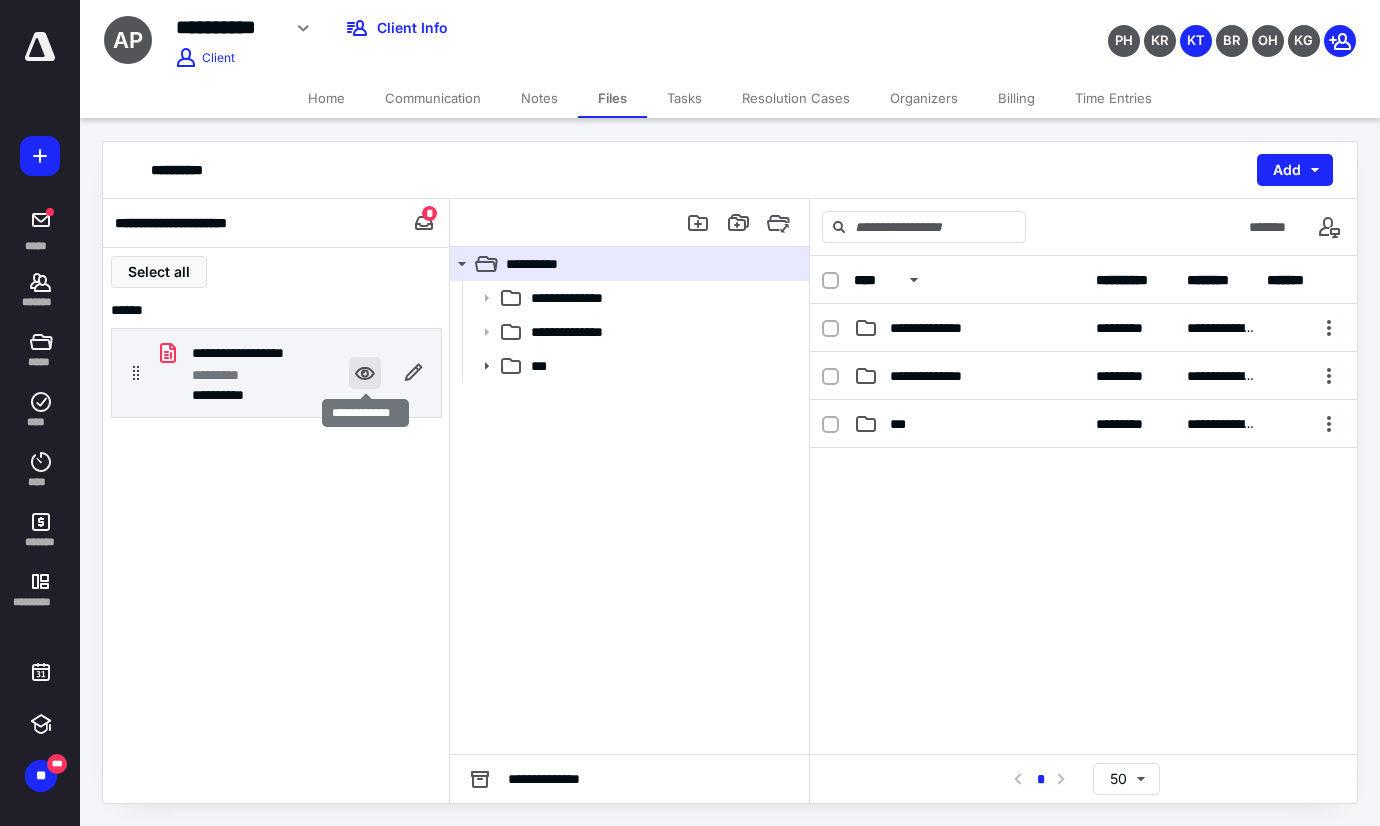 click at bounding box center [365, 373] 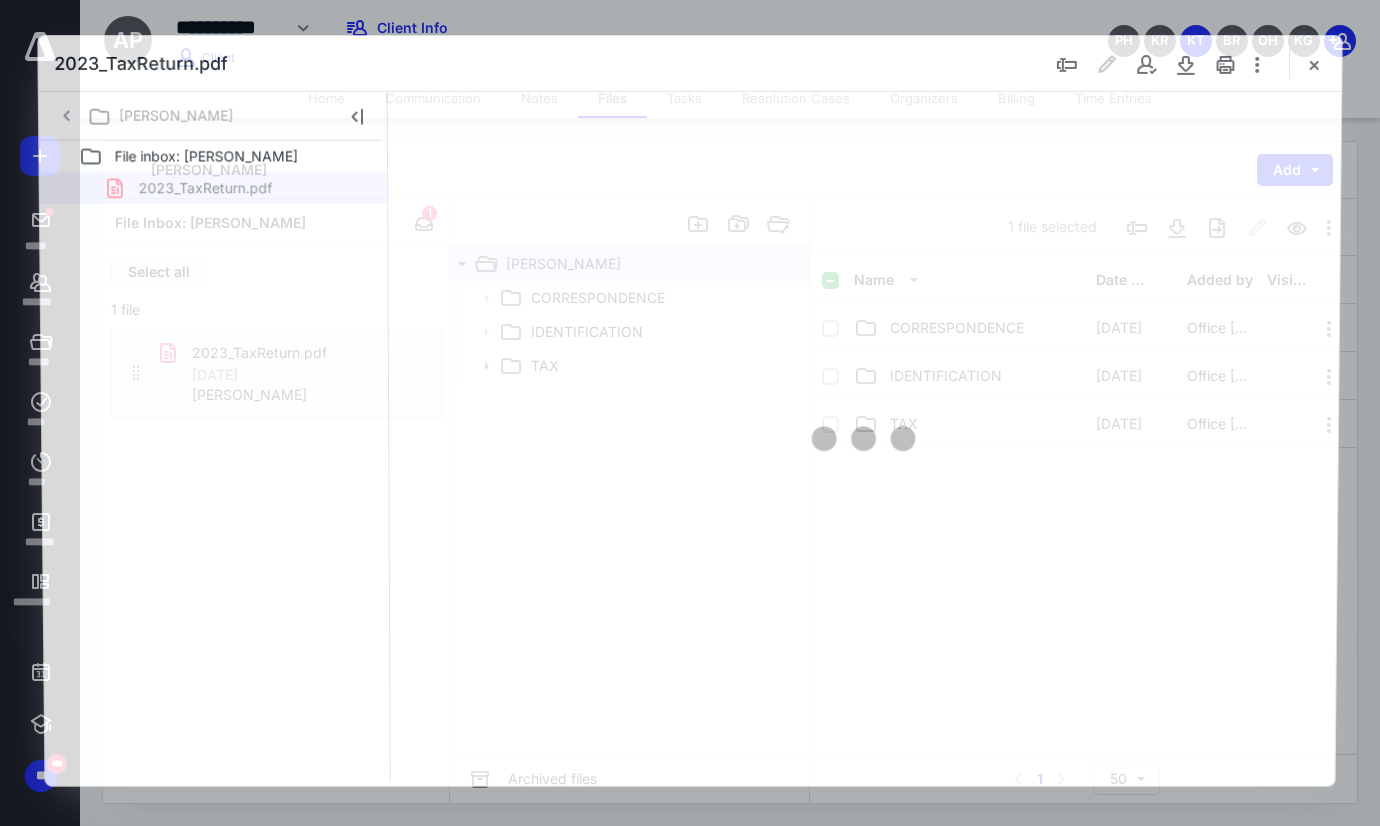 scroll, scrollTop: 0, scrollLeft: 0, axis: both 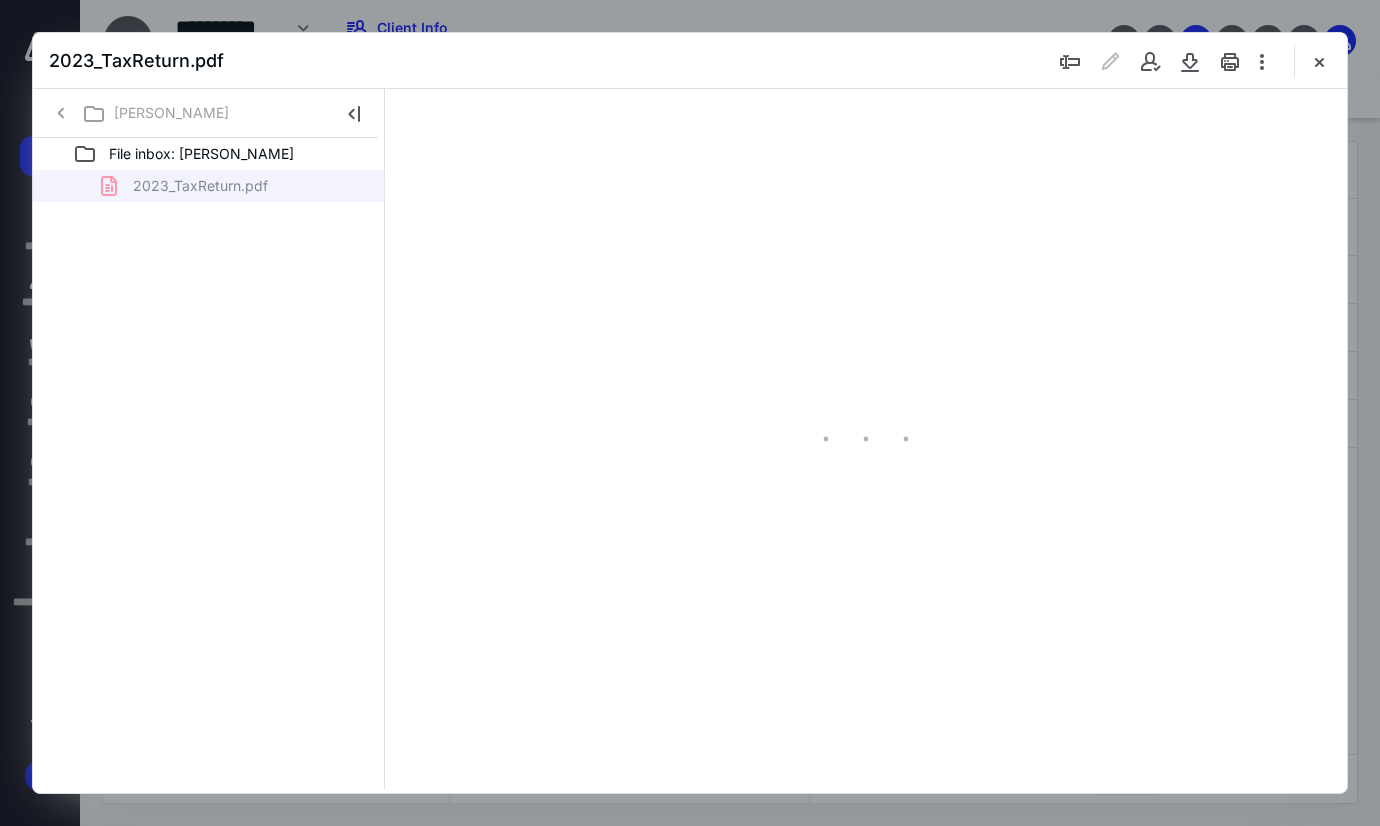 type on "78" 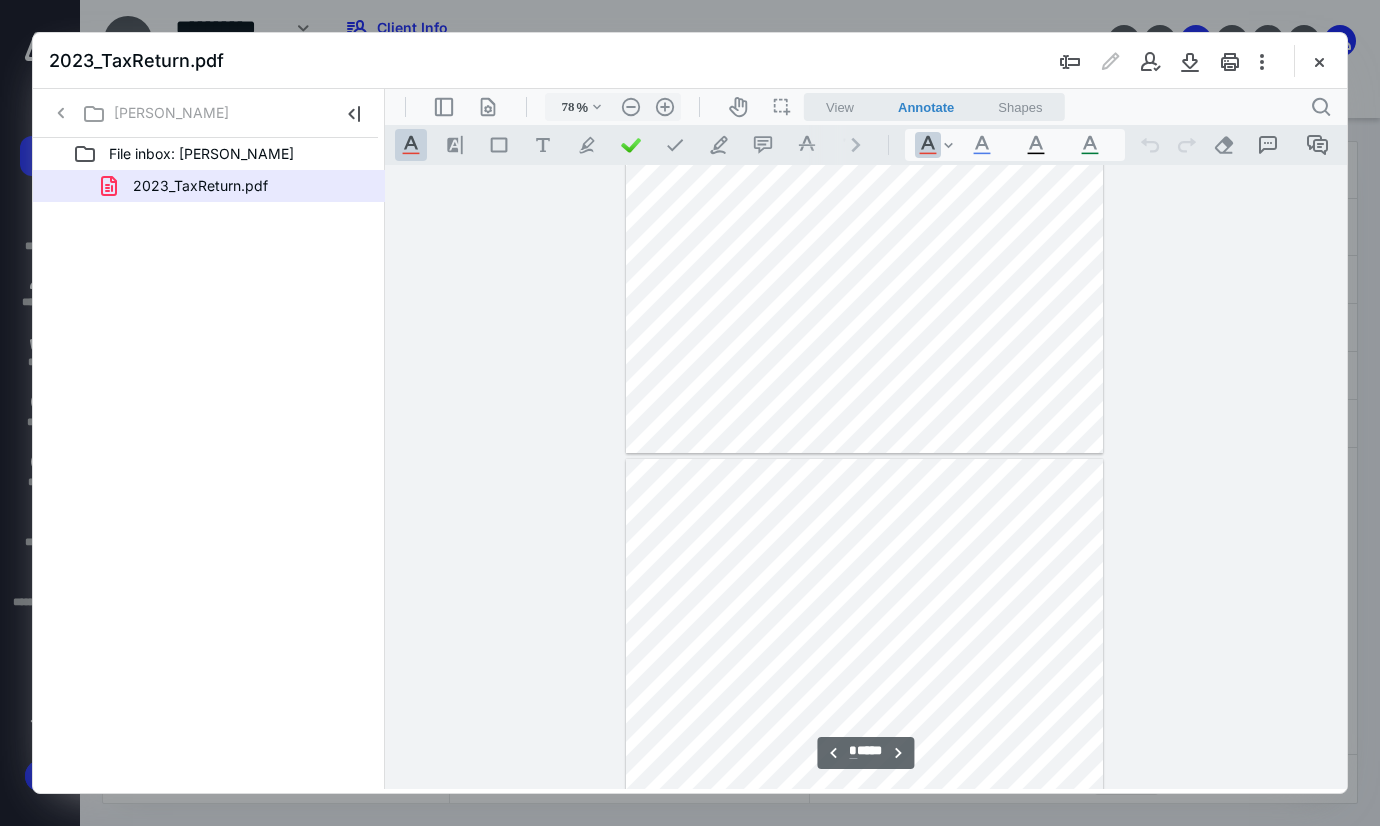scroll, scrollTop: 2779, scrollLeft: 0, axis: vertical 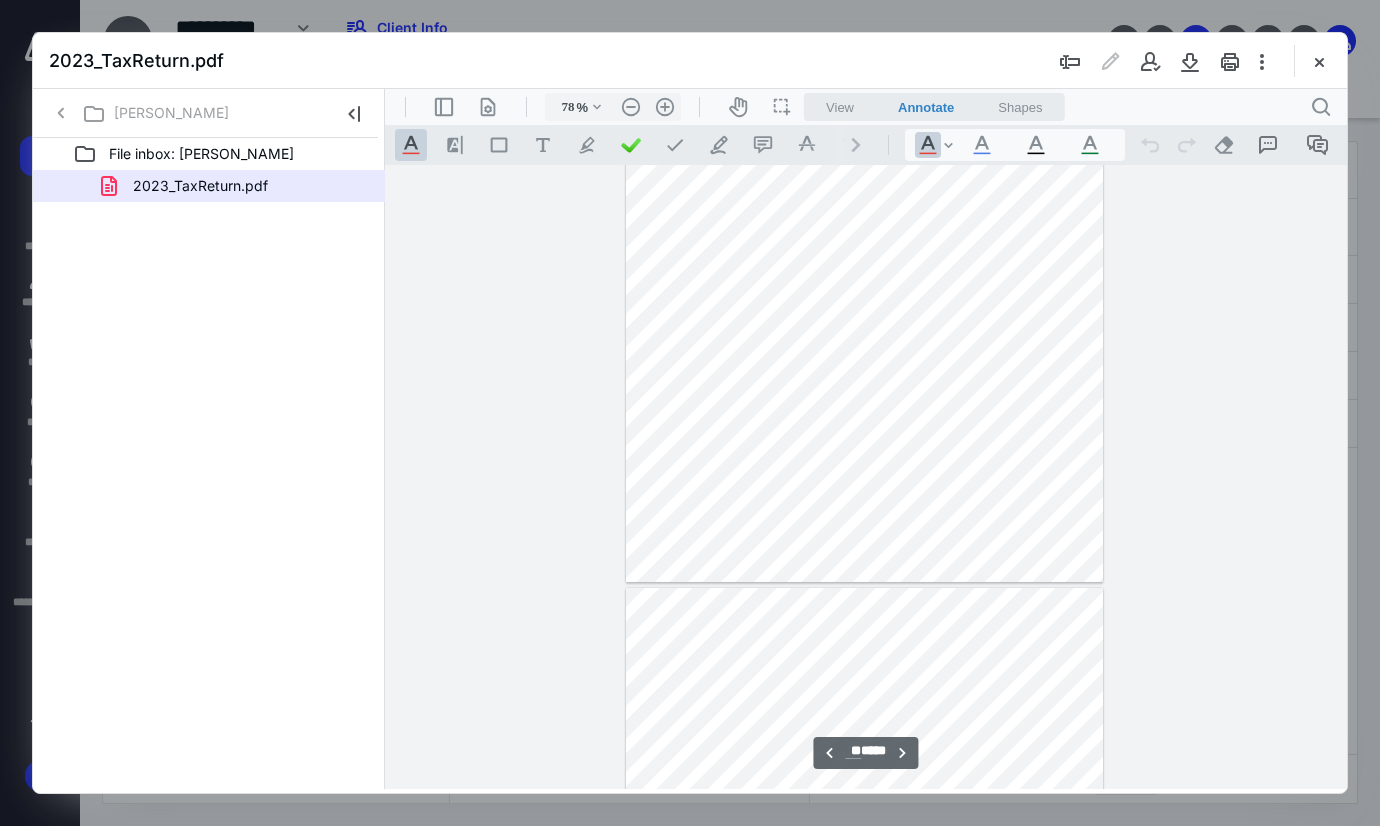 type on "**" 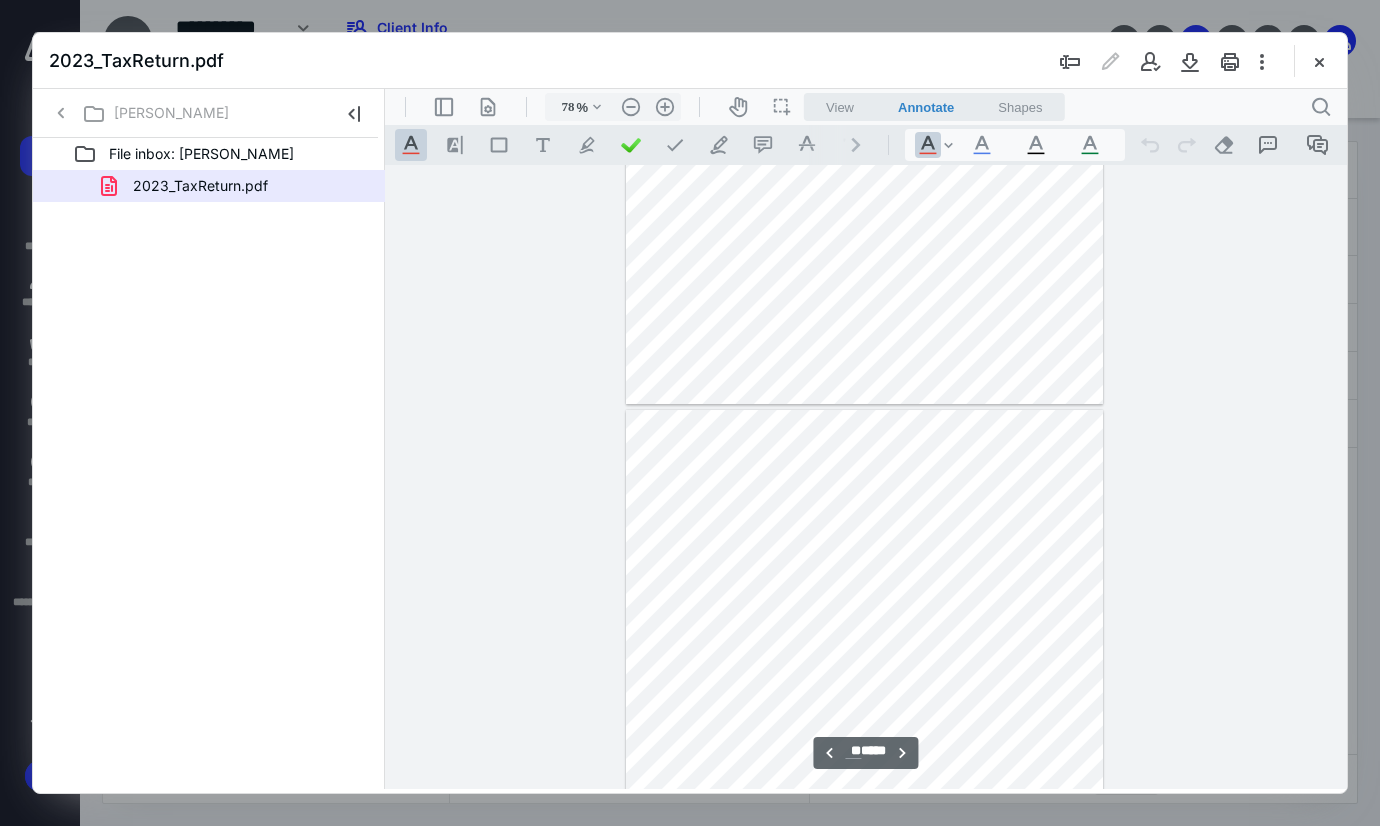 scroll, scrollTop: 8079, scrollLeft: 0, axis: vertical 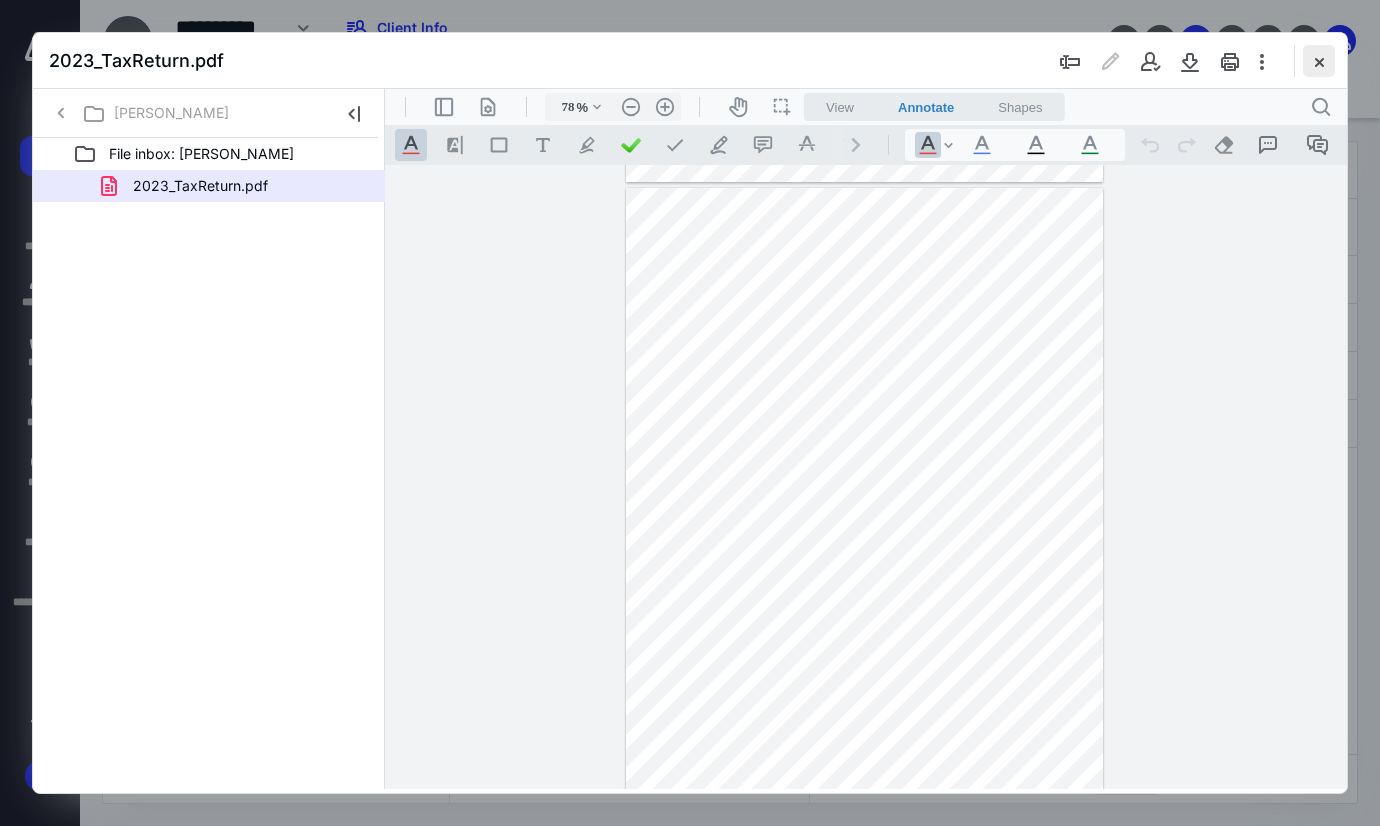 click at bounding box center [1319, 61] 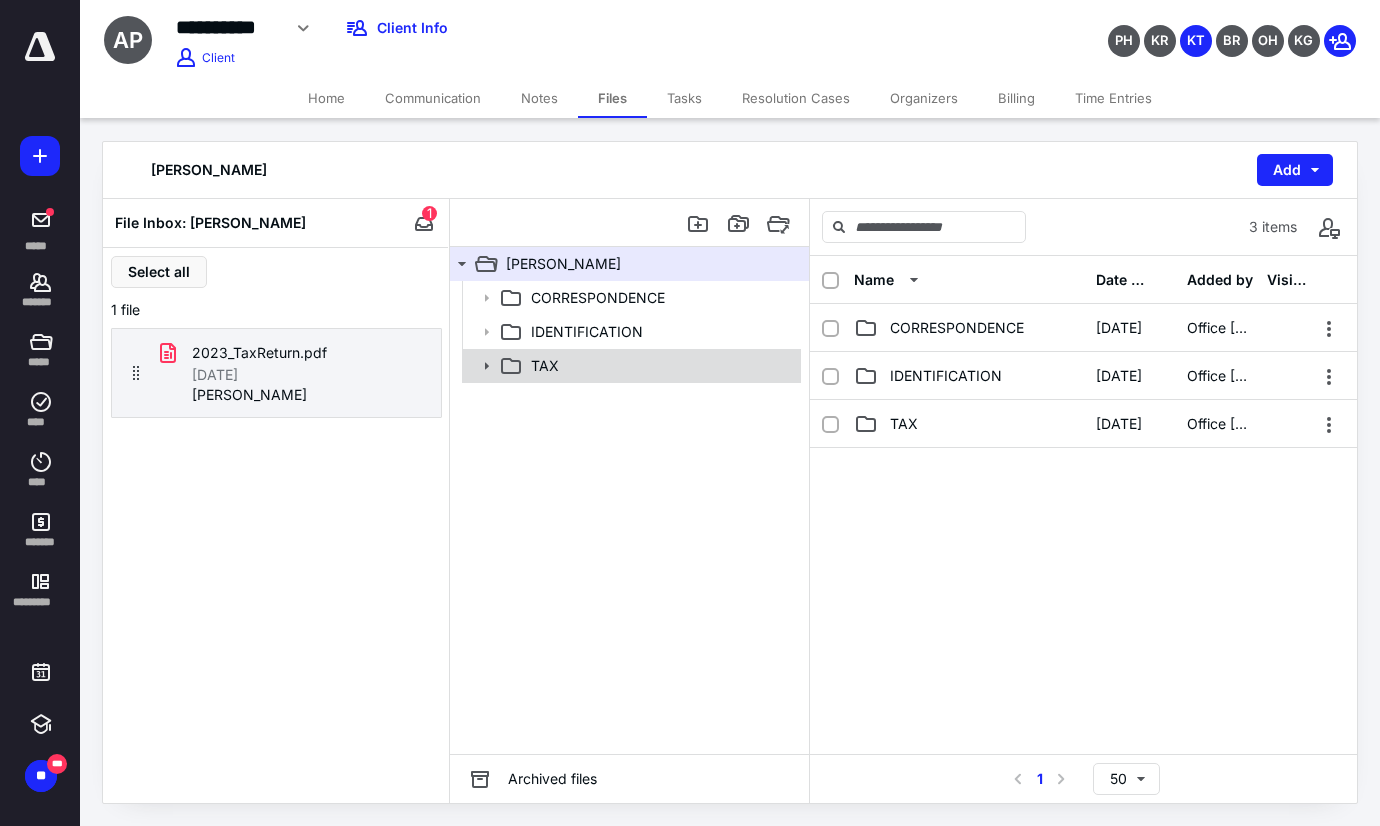 click 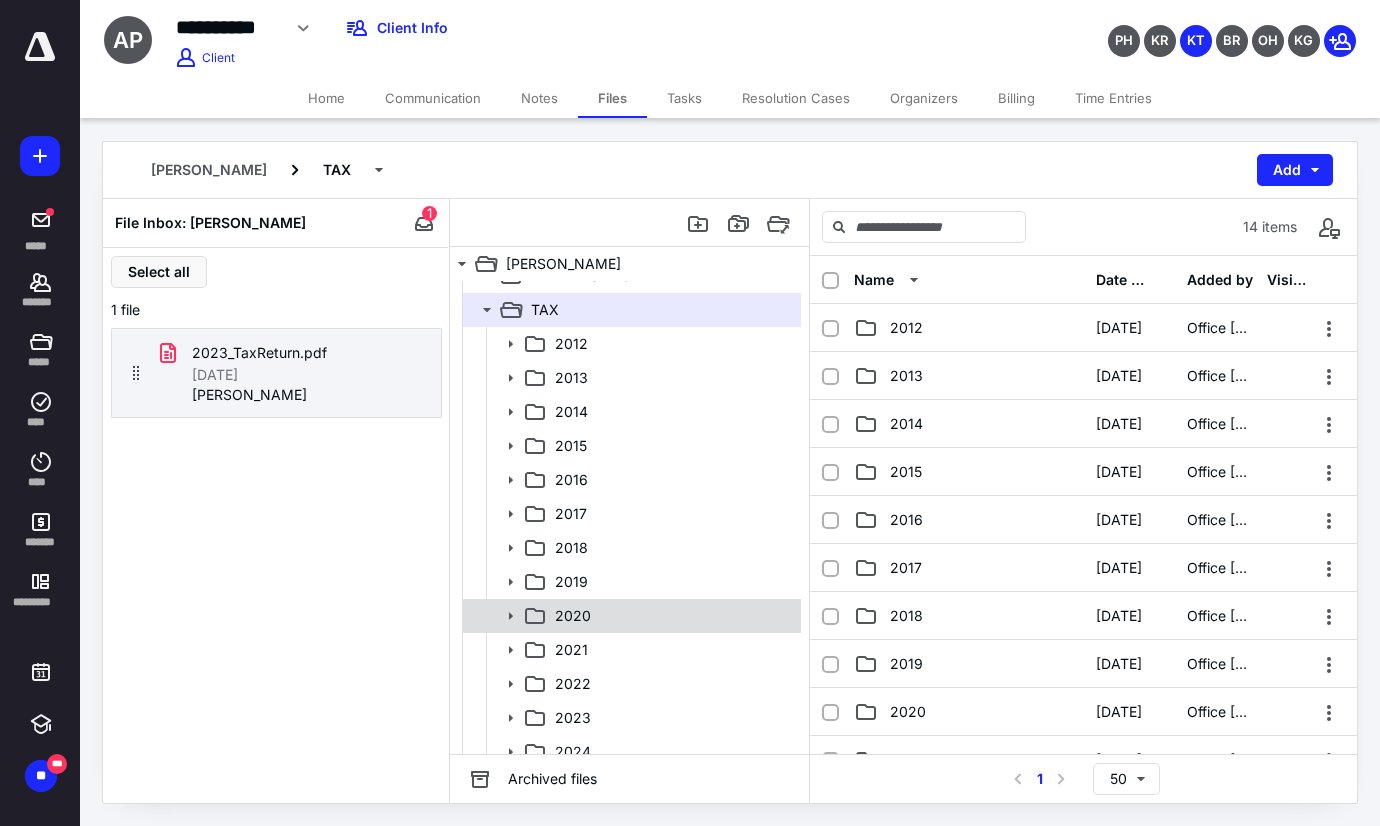 scroll, scrollTop: 105, scrollLeft: 0, axis: vertical 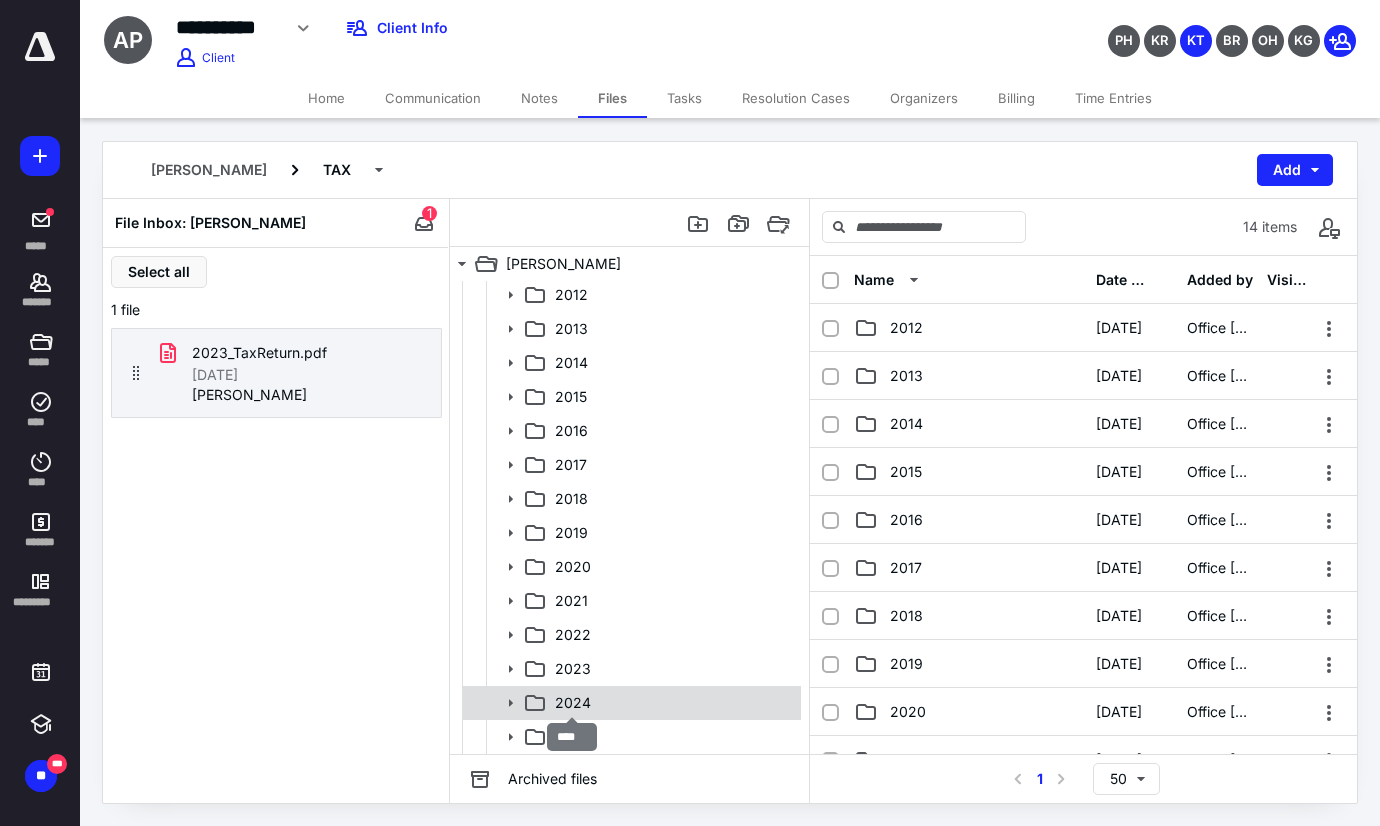 click on "2024" at bounding box center (573, 703) 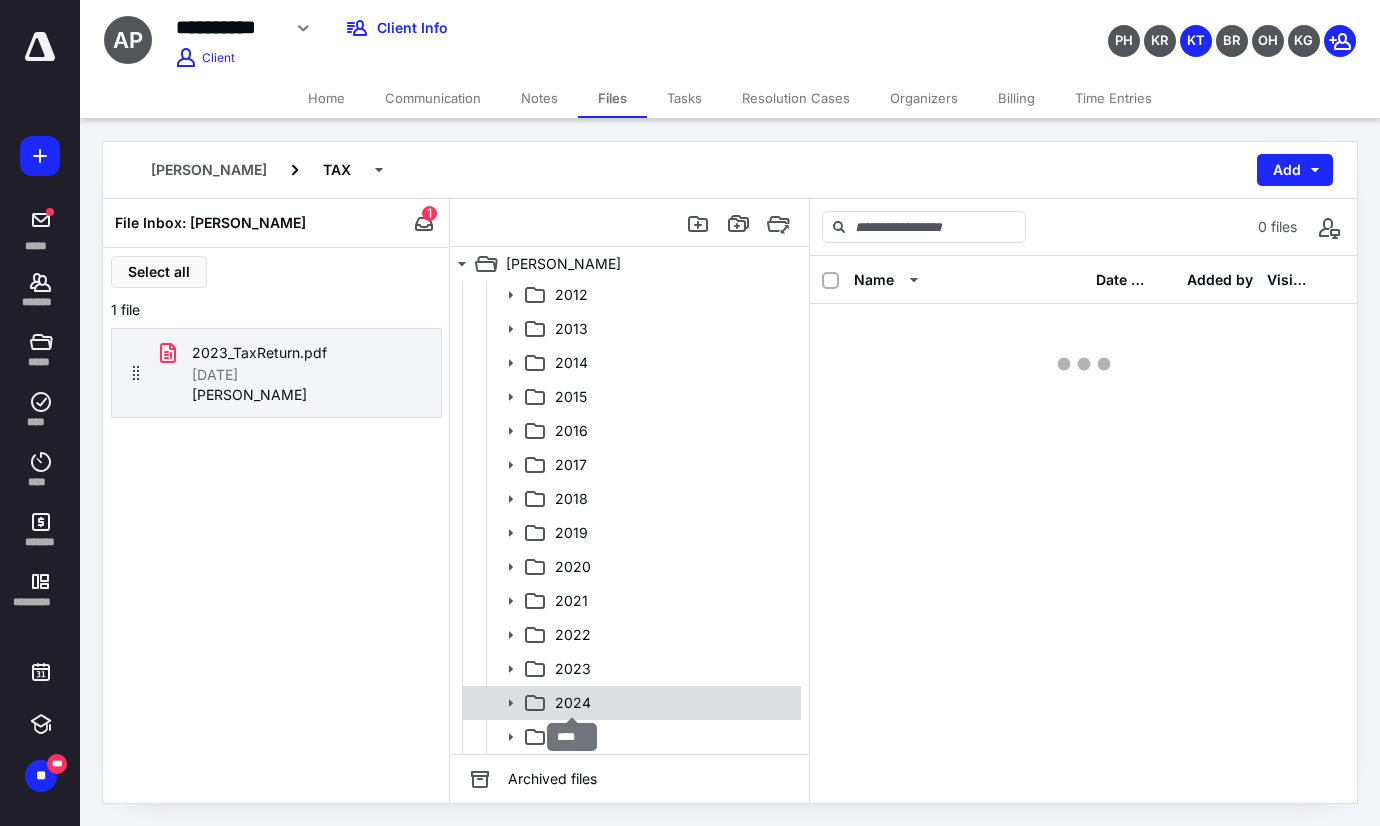 click on "2024" at bounding box center (573, 703) 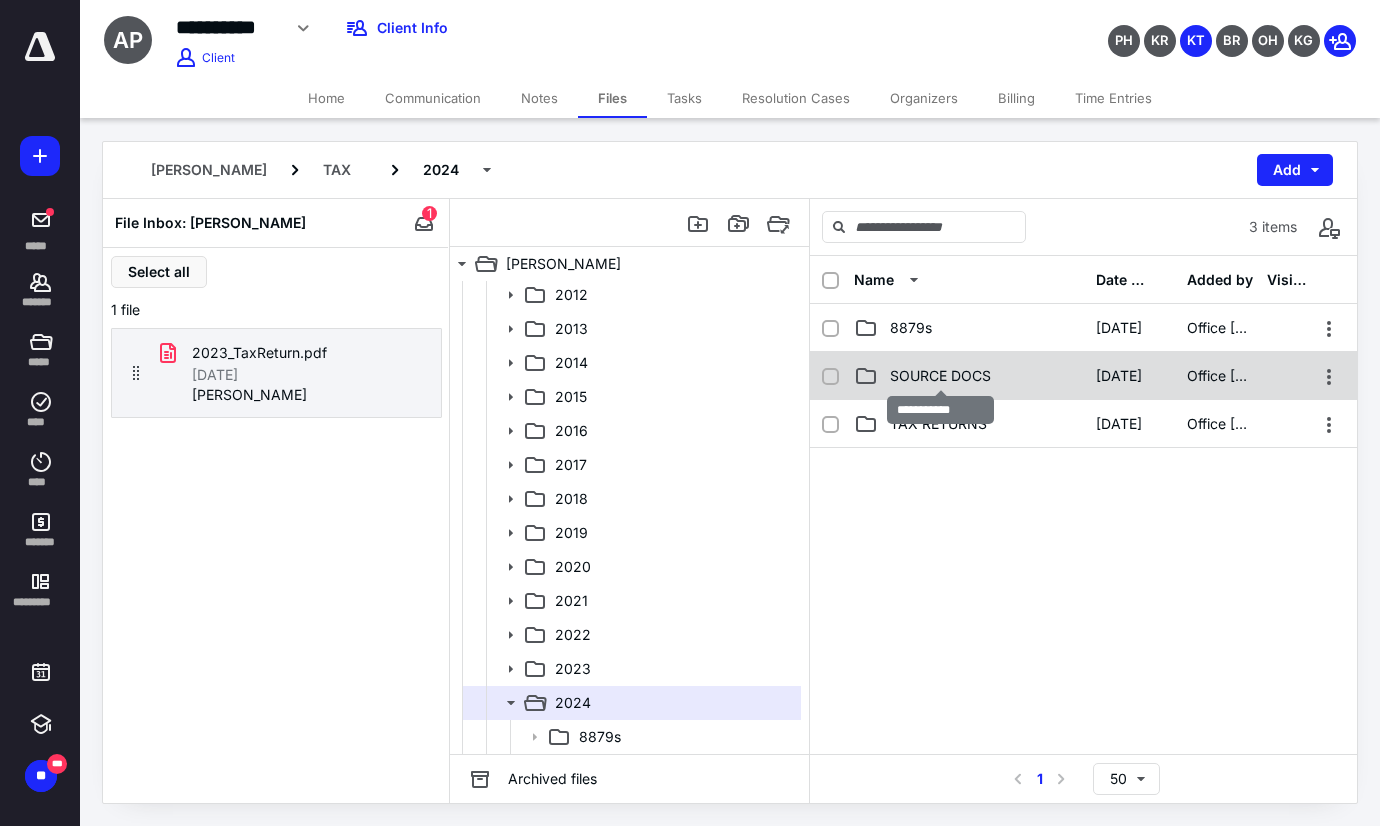 click on "SOURCE DOCS" at bounding box center [940, 376] 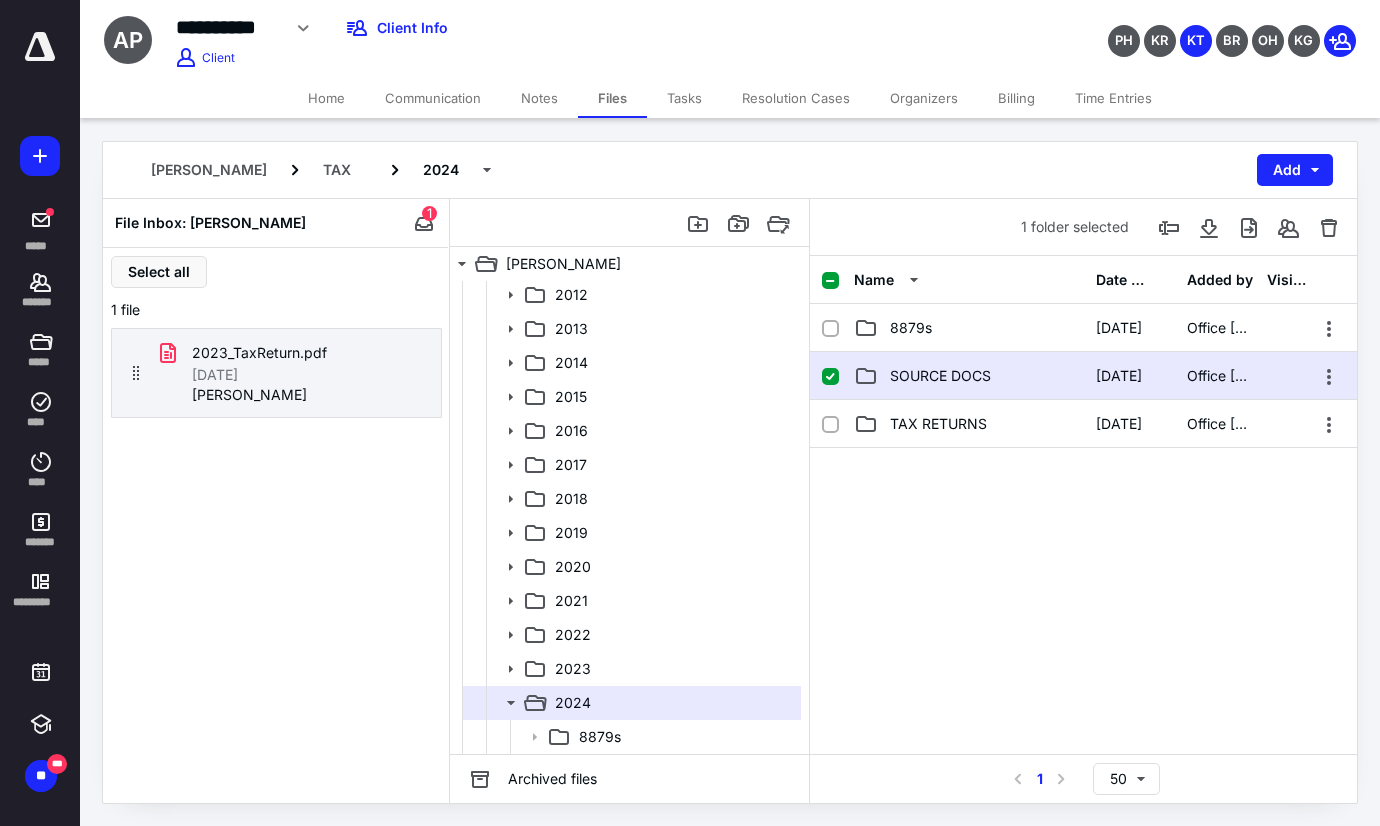 click on "SOURCE DOCS" at bounding box center (969, 376) 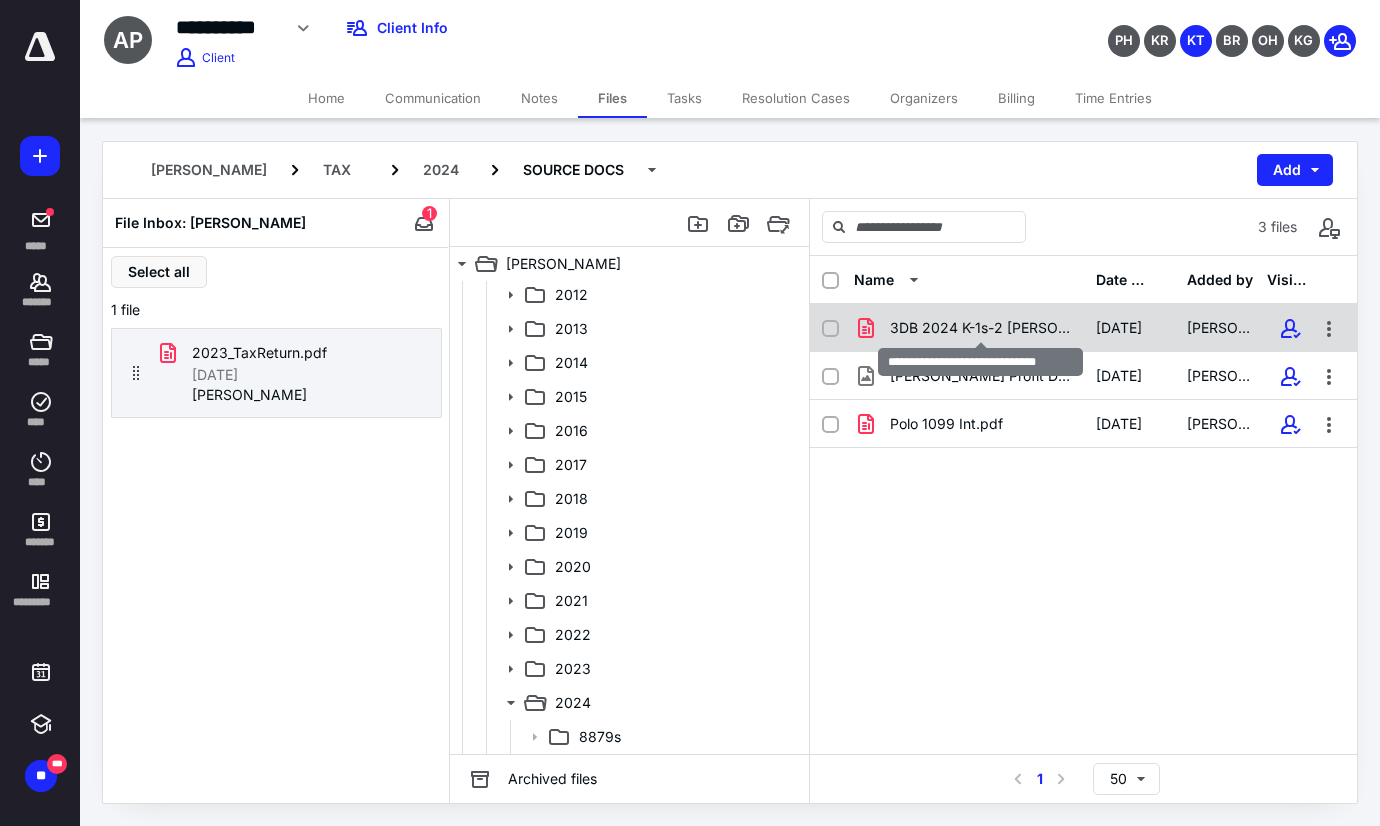 click on "3DB 2024 K-1s-2 Nicky Polo.pdf" at bounding box center [981, 328] 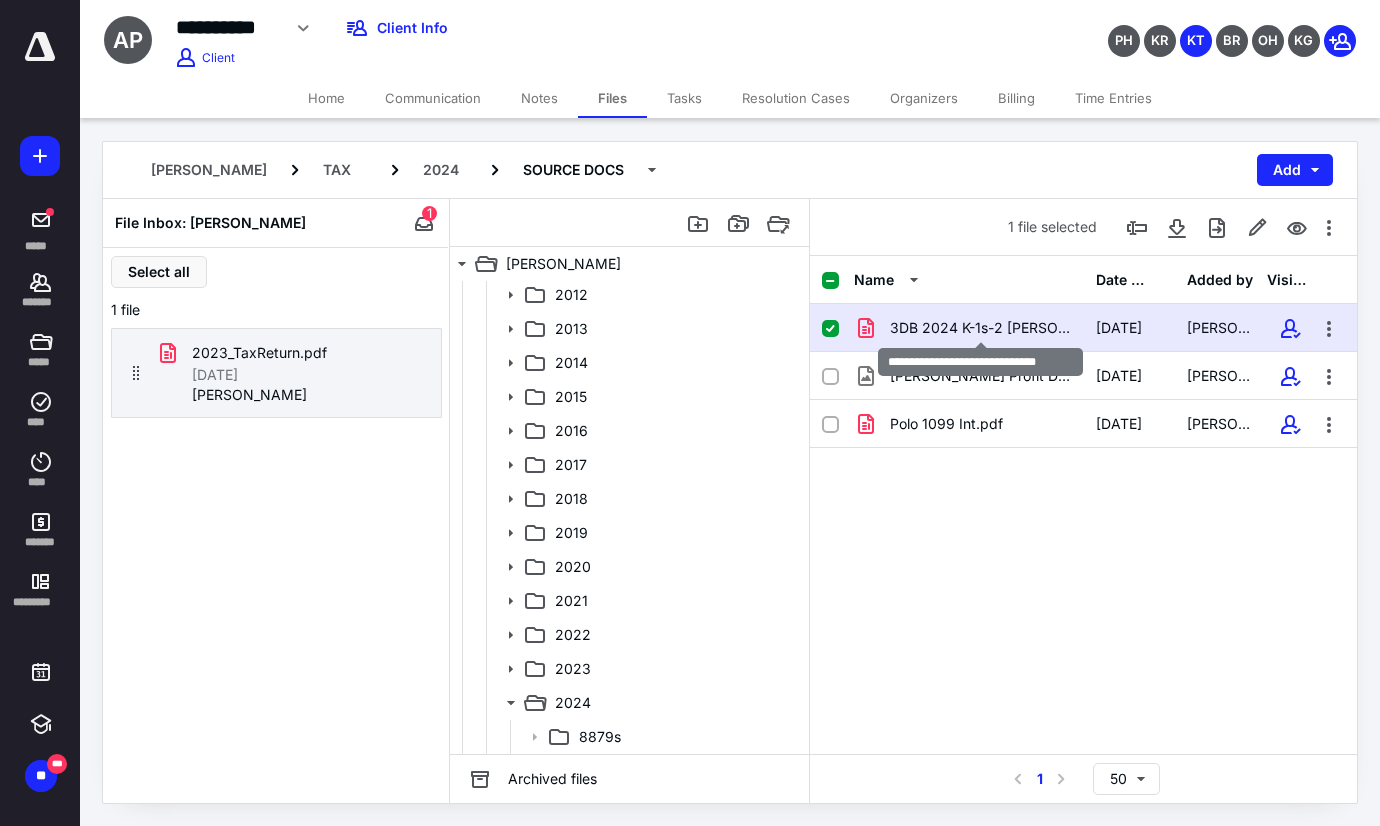 click on "3DB 2024 K-1s-2 Nicky Polo.pdf" at bounding box center (981, 328) 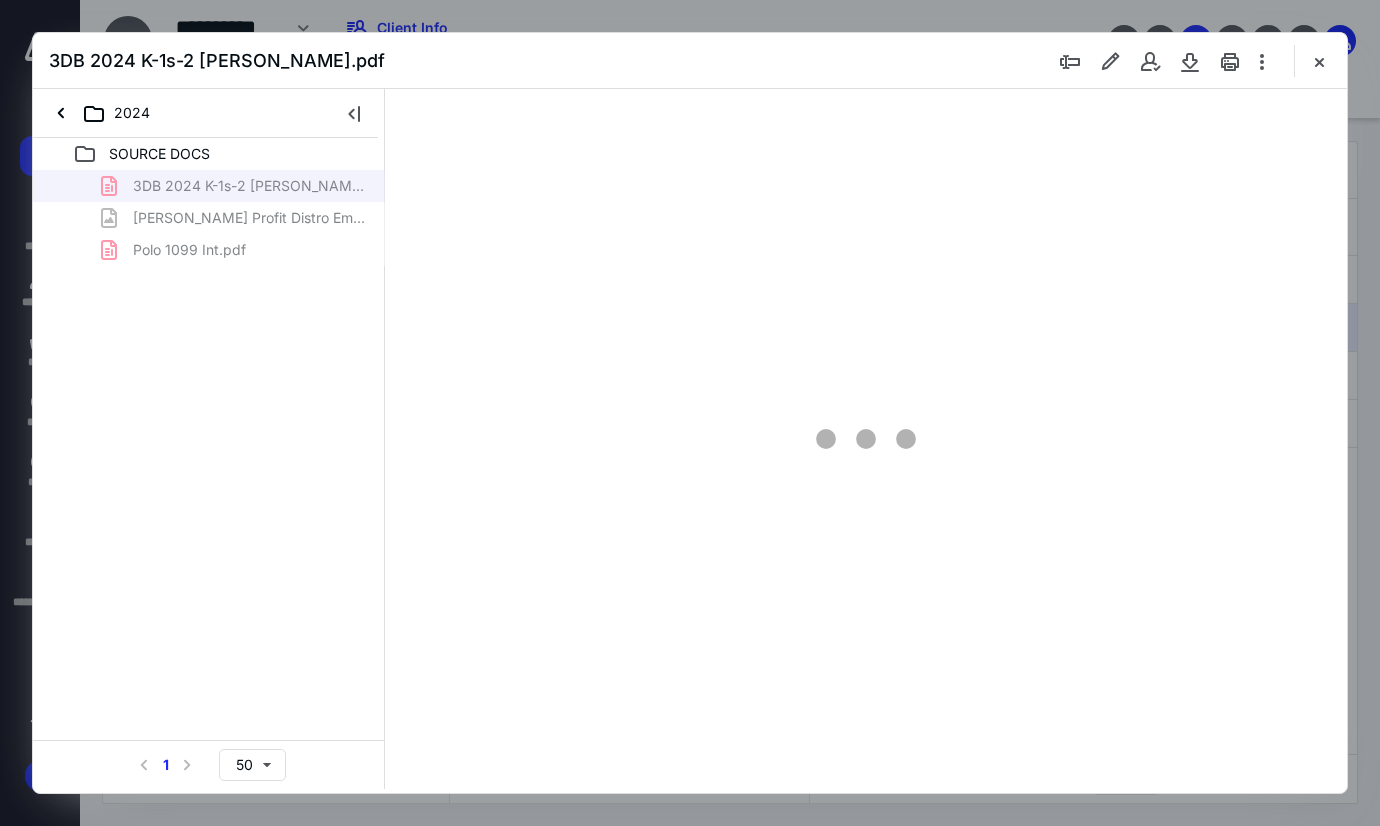 scroll, scrollTop: 0, scrollLeft: 0, axis: both 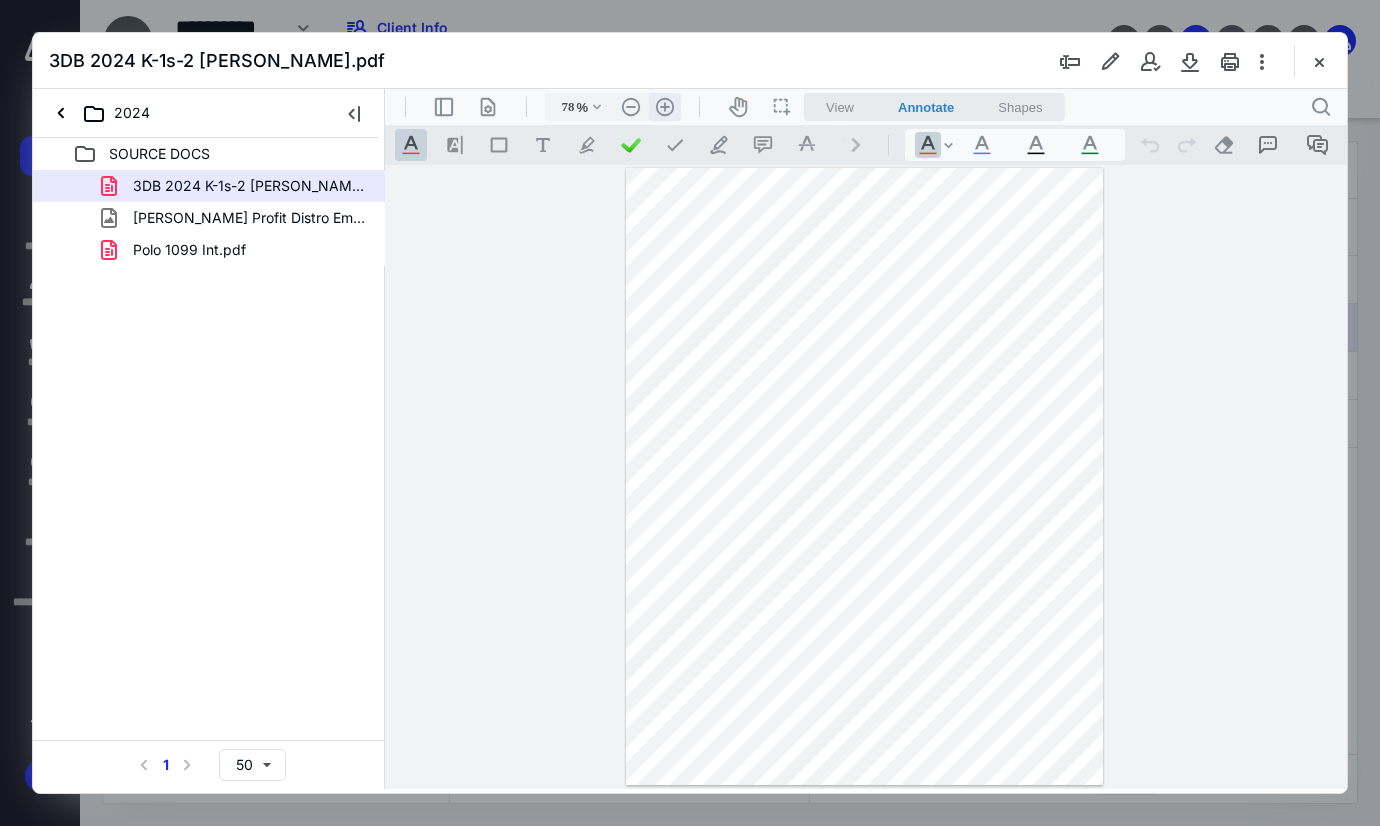 click on ".cls-1{fill:#abb0c4;} icon - header - zoom - in - line" at bounding box center (665, 107) 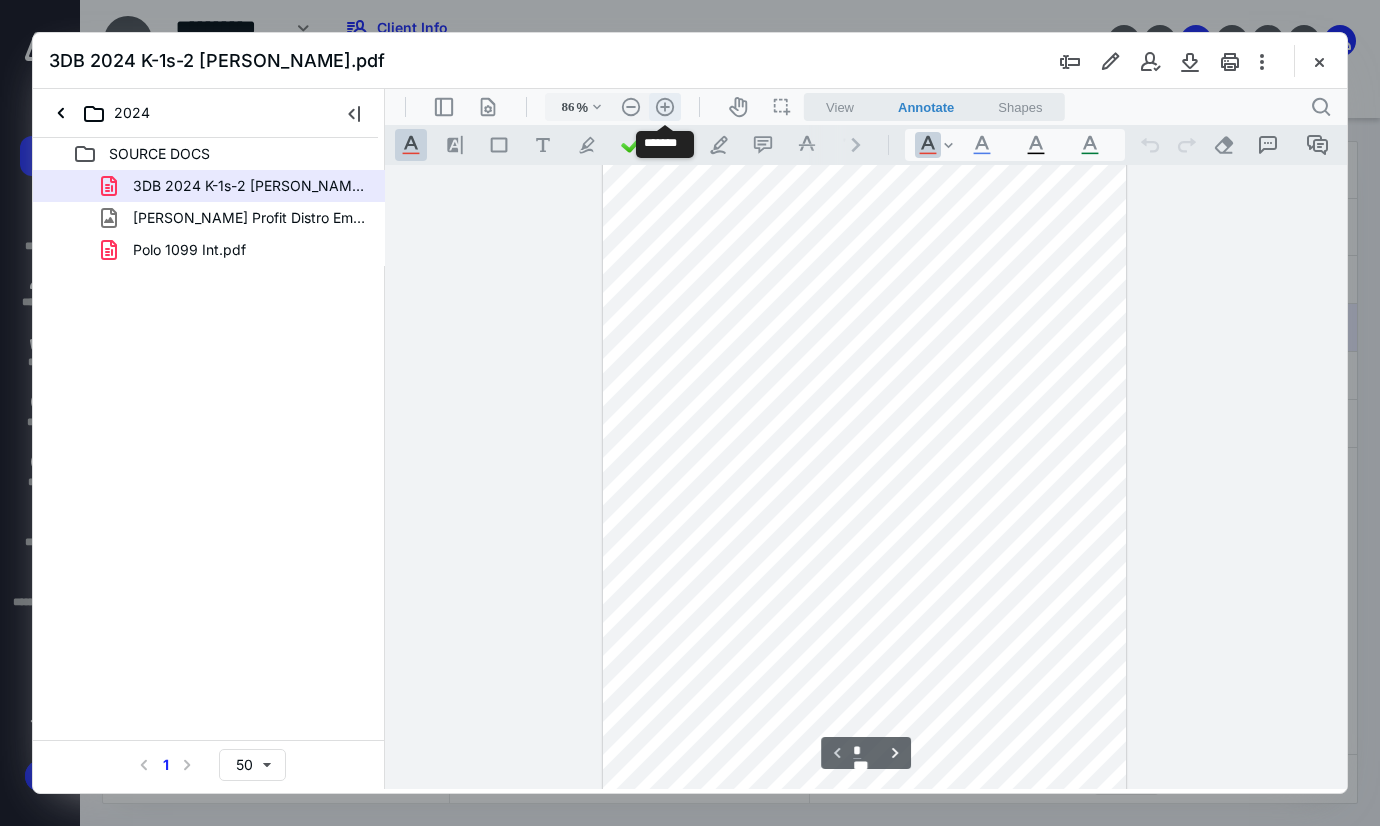 click on ".cls-1{fill:#abb0c4;} icon - header - zoom - in - line" at bounding box center [665, 107] 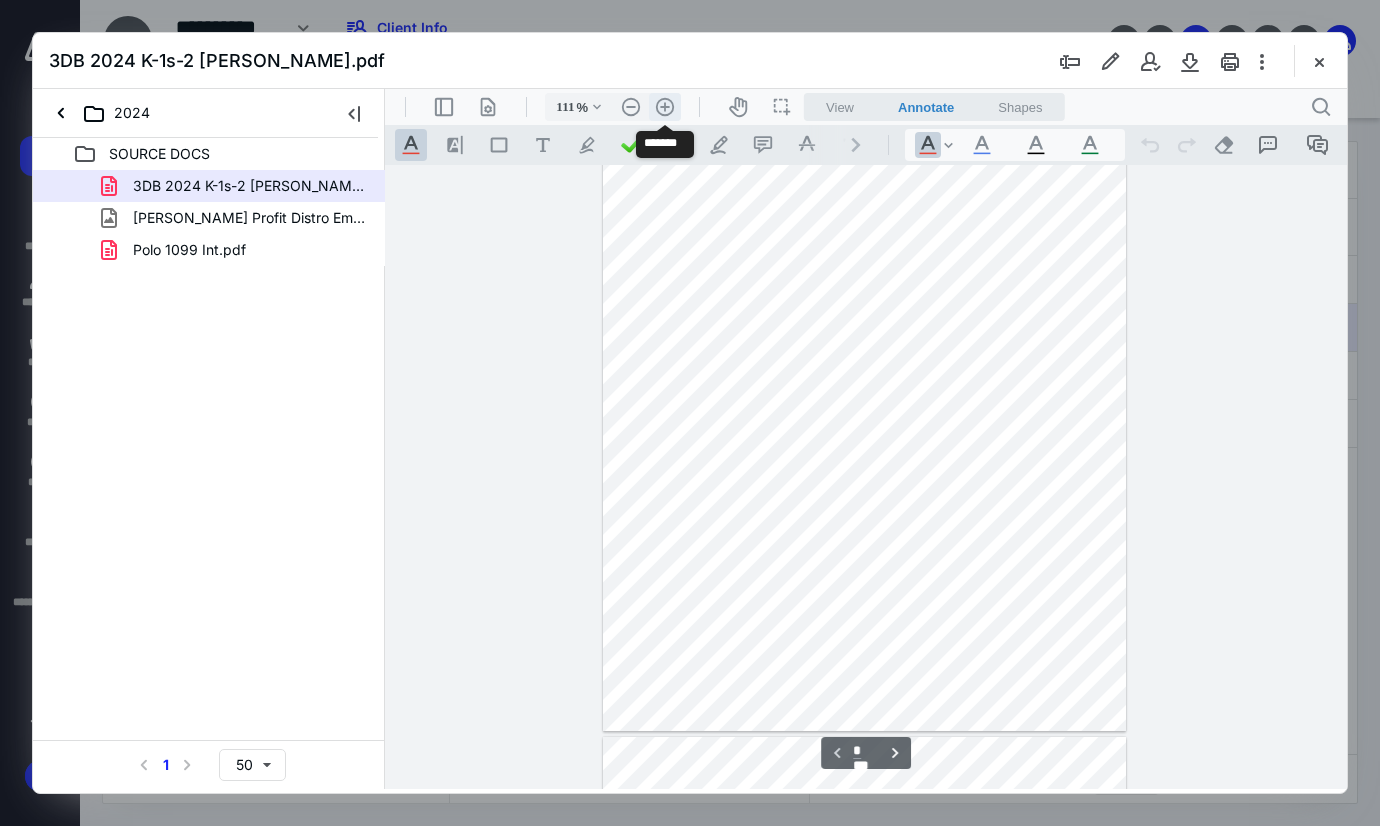 click on ".cls-1{fill:#abb0c4;} icon - header - zoom - in - line" at bounding box center (665, 107) 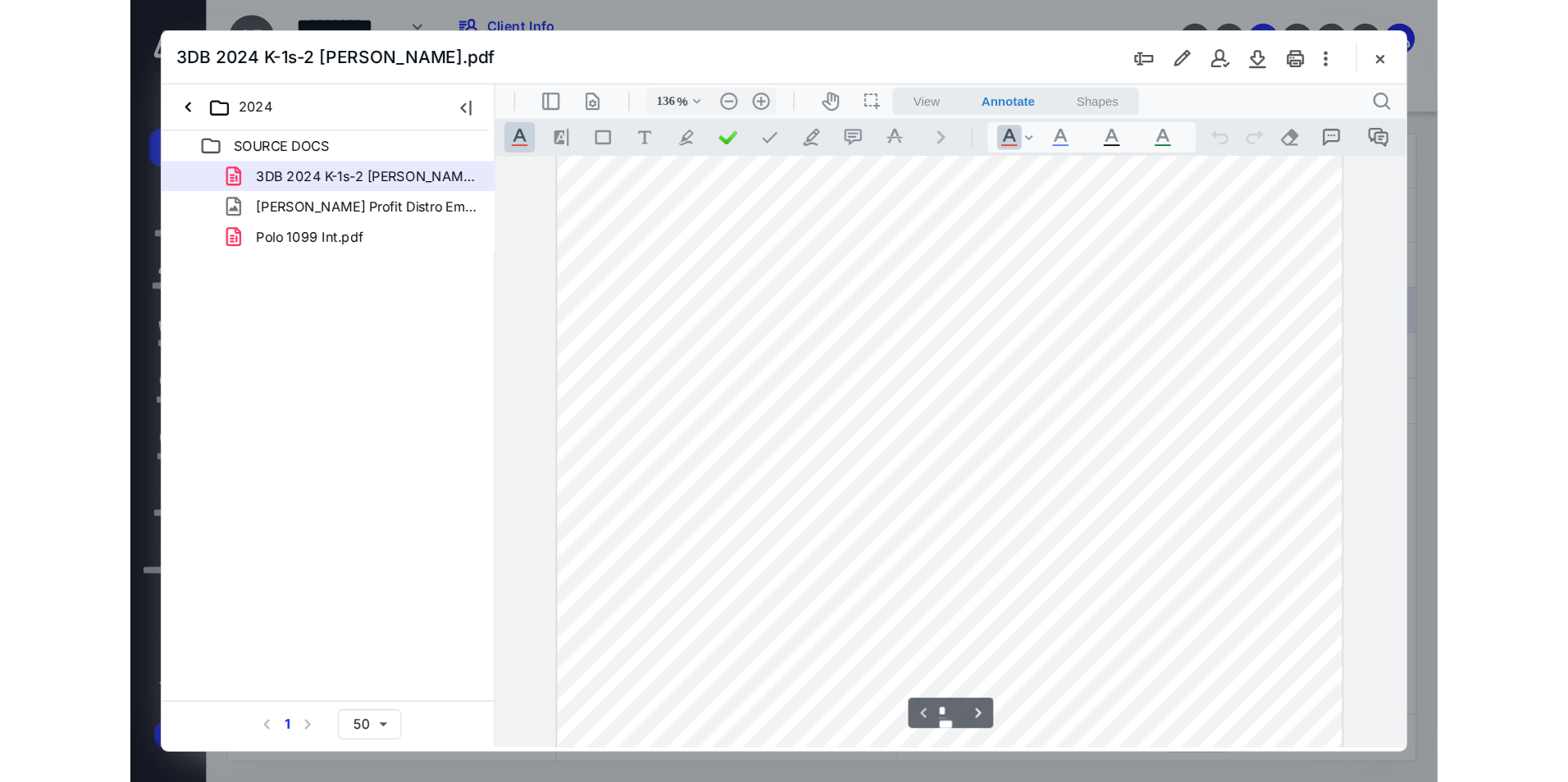 scroll, scrollTop: 0, scrollLeft: 0, axis: both 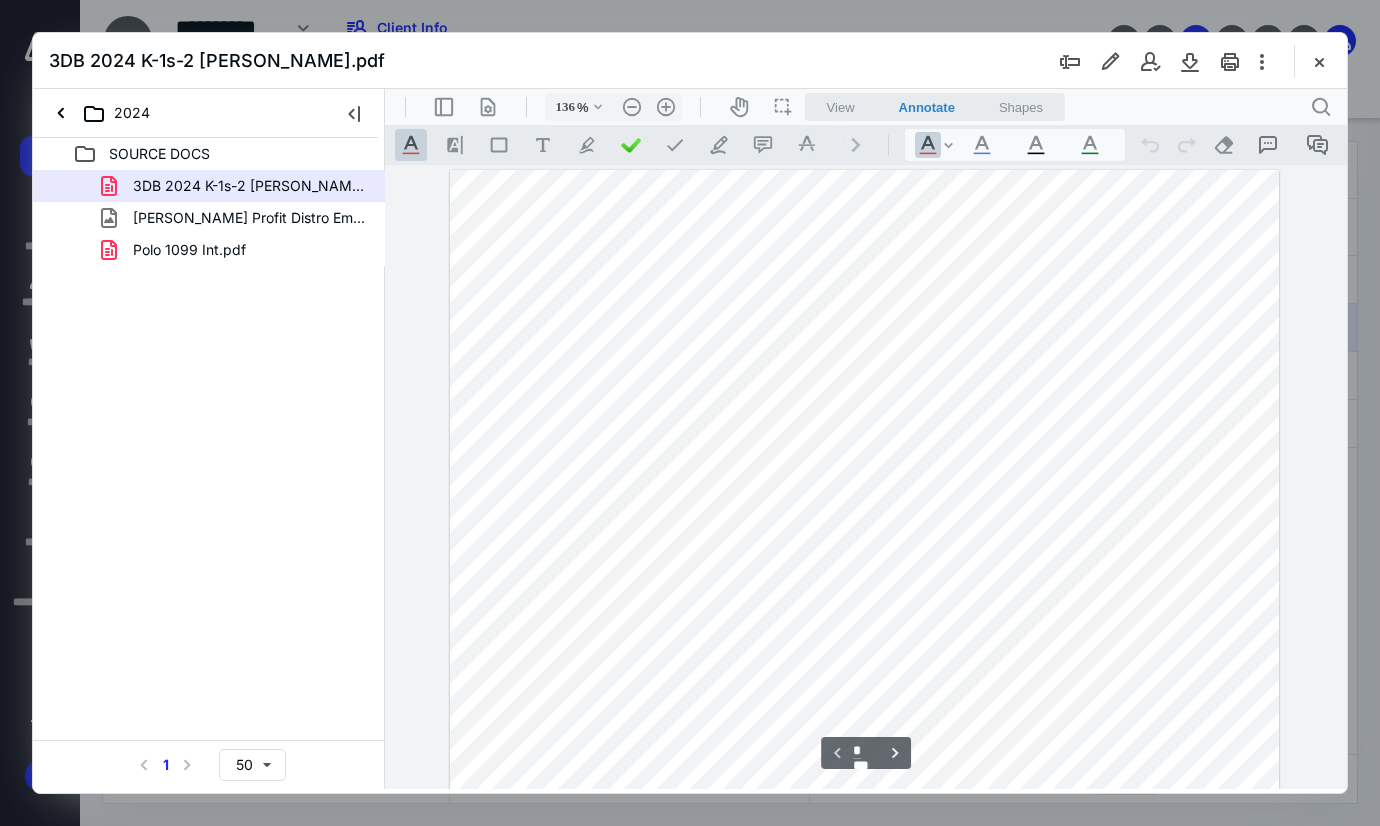 drag, startPoint x: 958, startPoint y: 304, endPoint x: 1038, endPoint y: 308, distance: 80.09994 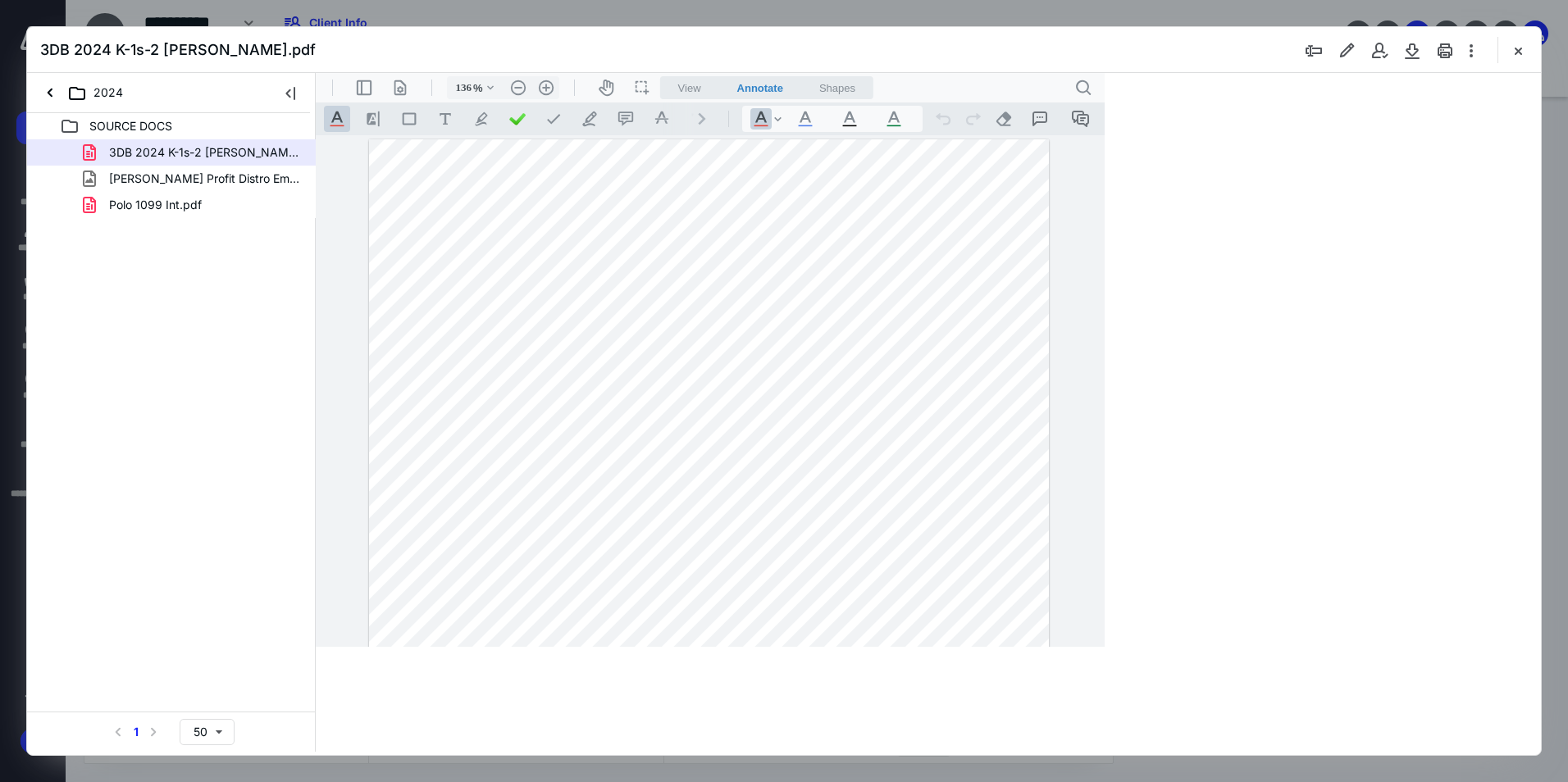 scroll, scrollTop: 65, scrollLeft: 0, axis: vertical 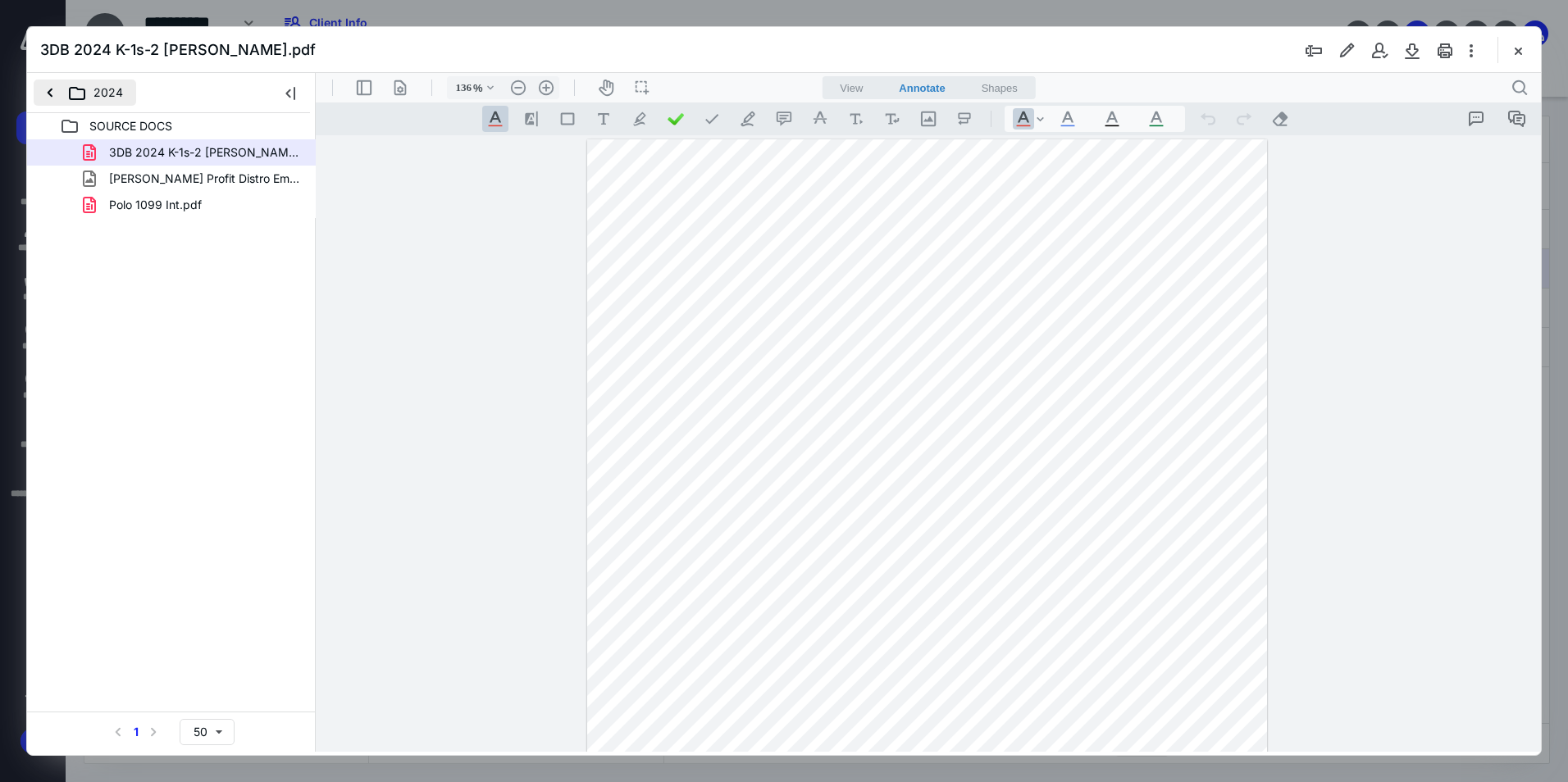 click on "2024" at bounding box center (84, 93) 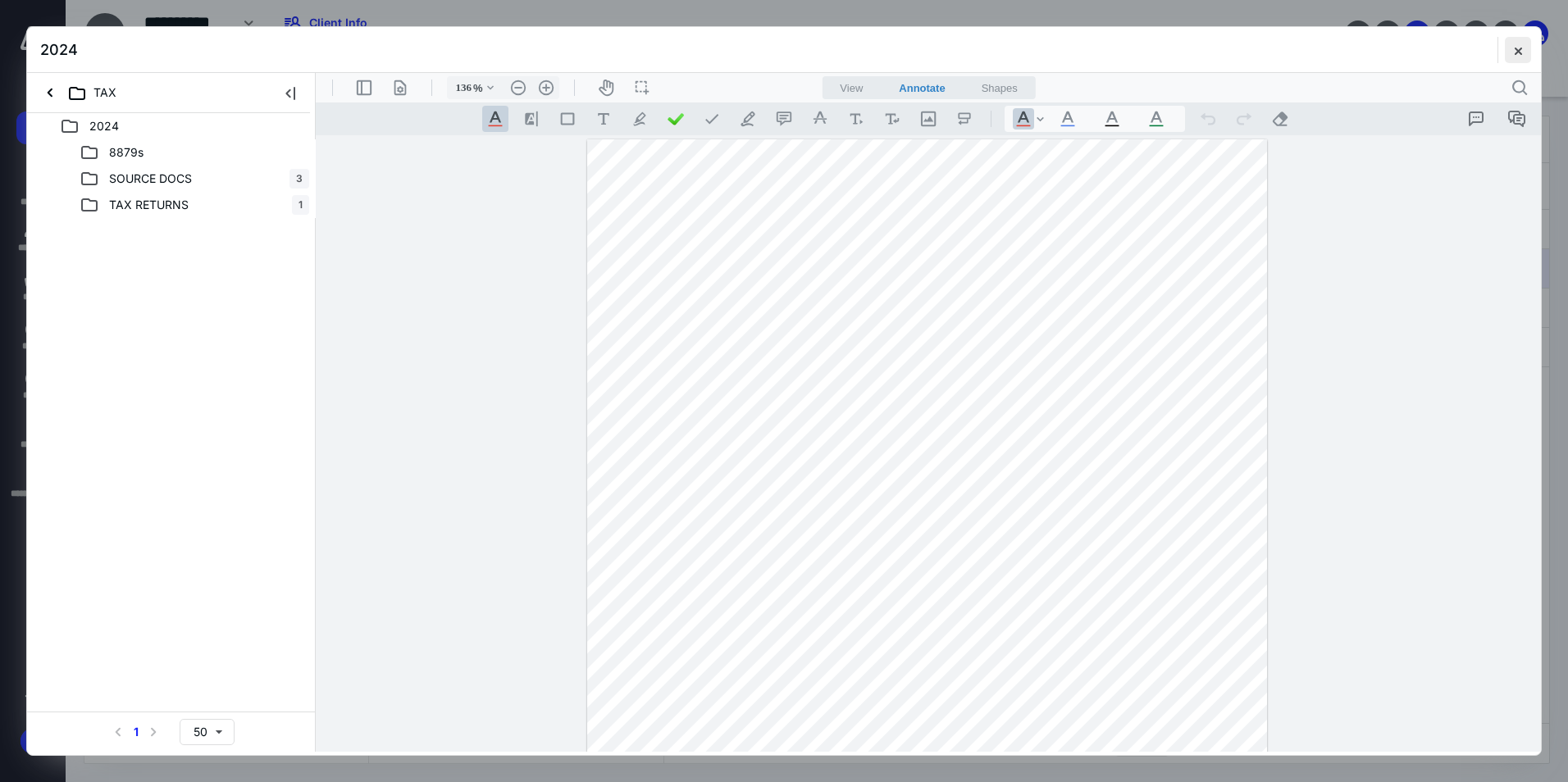 click at bounding box center [1518, 50] 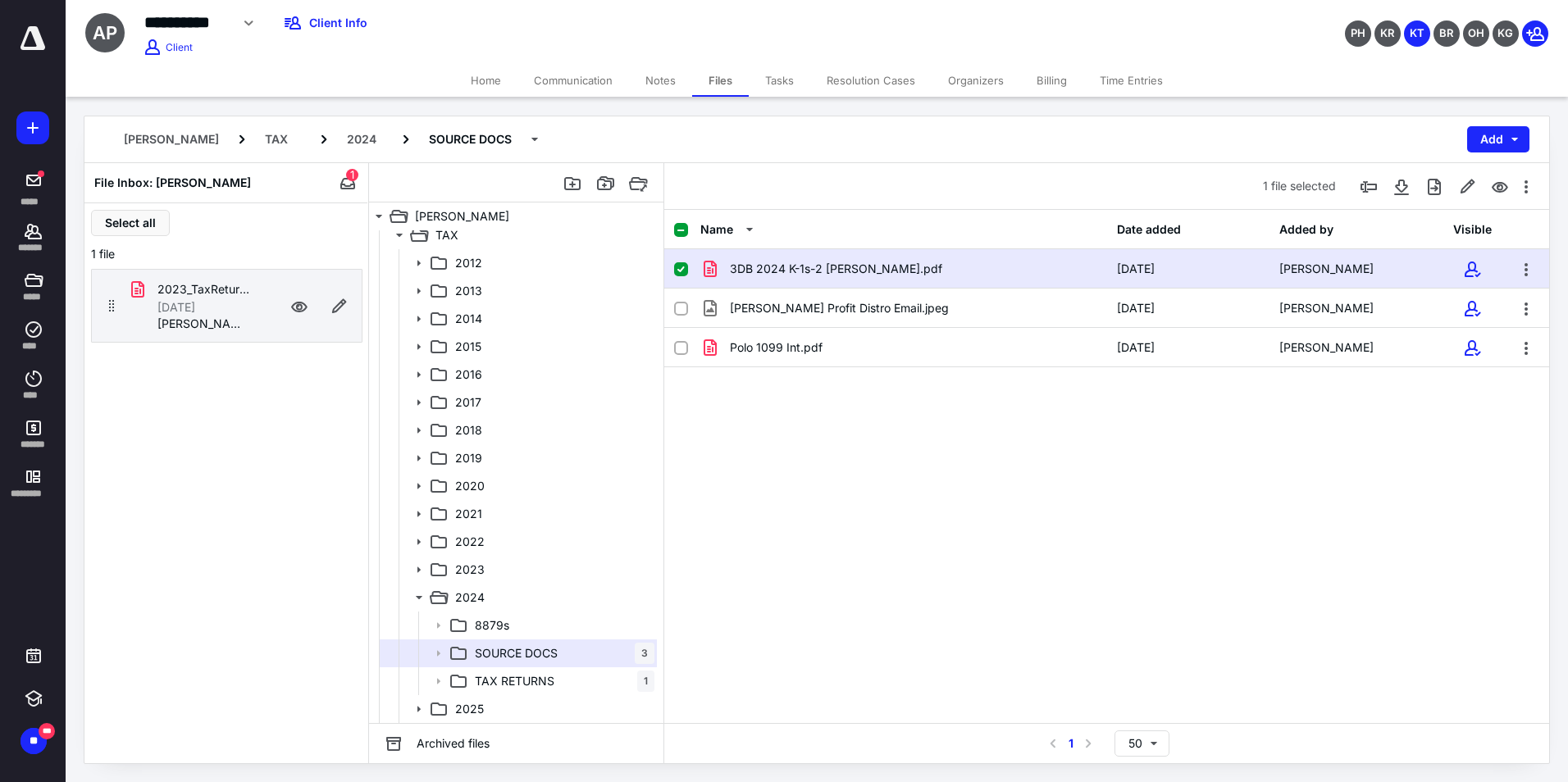 click on "2023_TaxReturn.pdf" at bounding box center [203, 289] 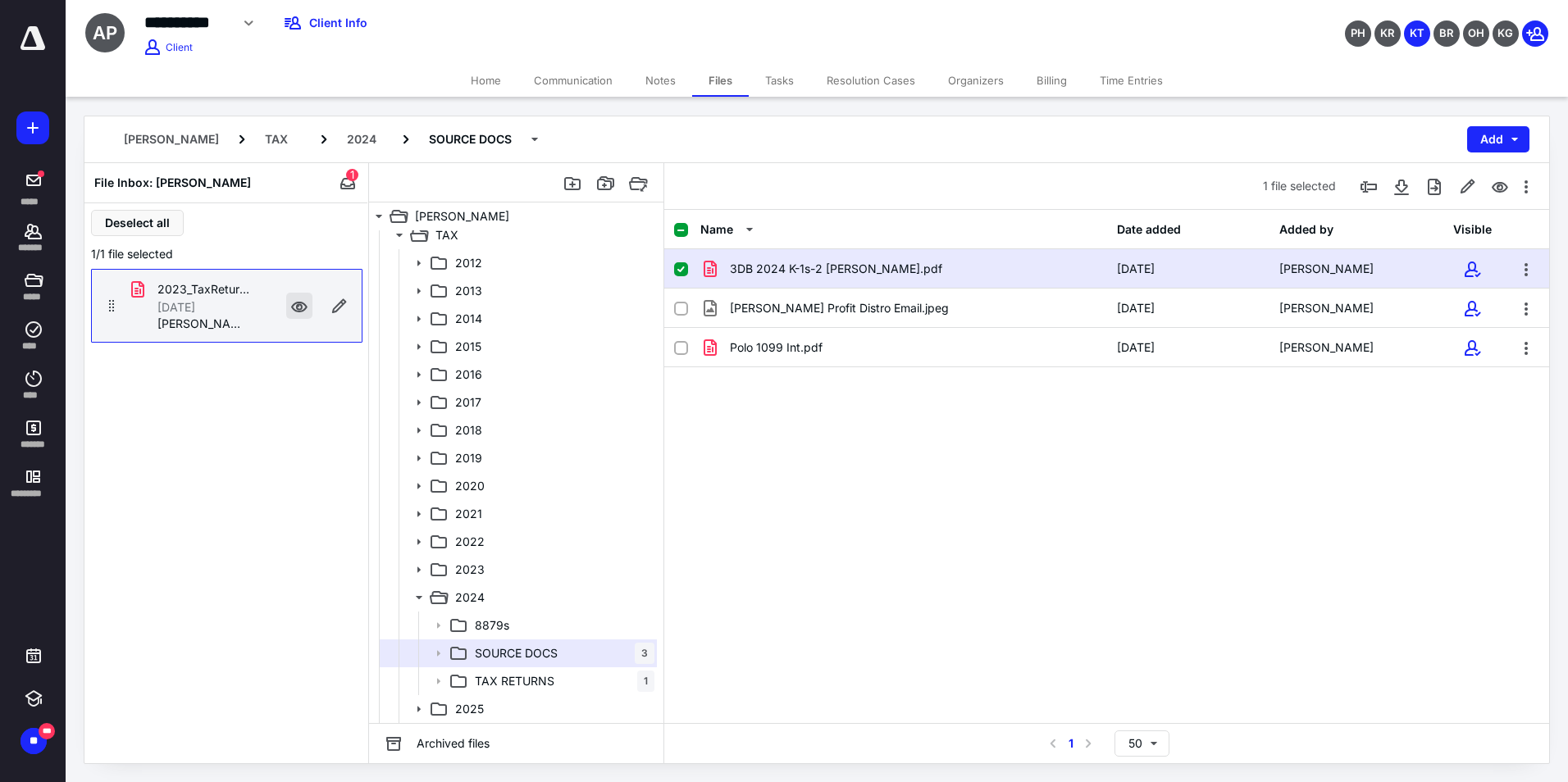 click at bounding box center (299, 306) 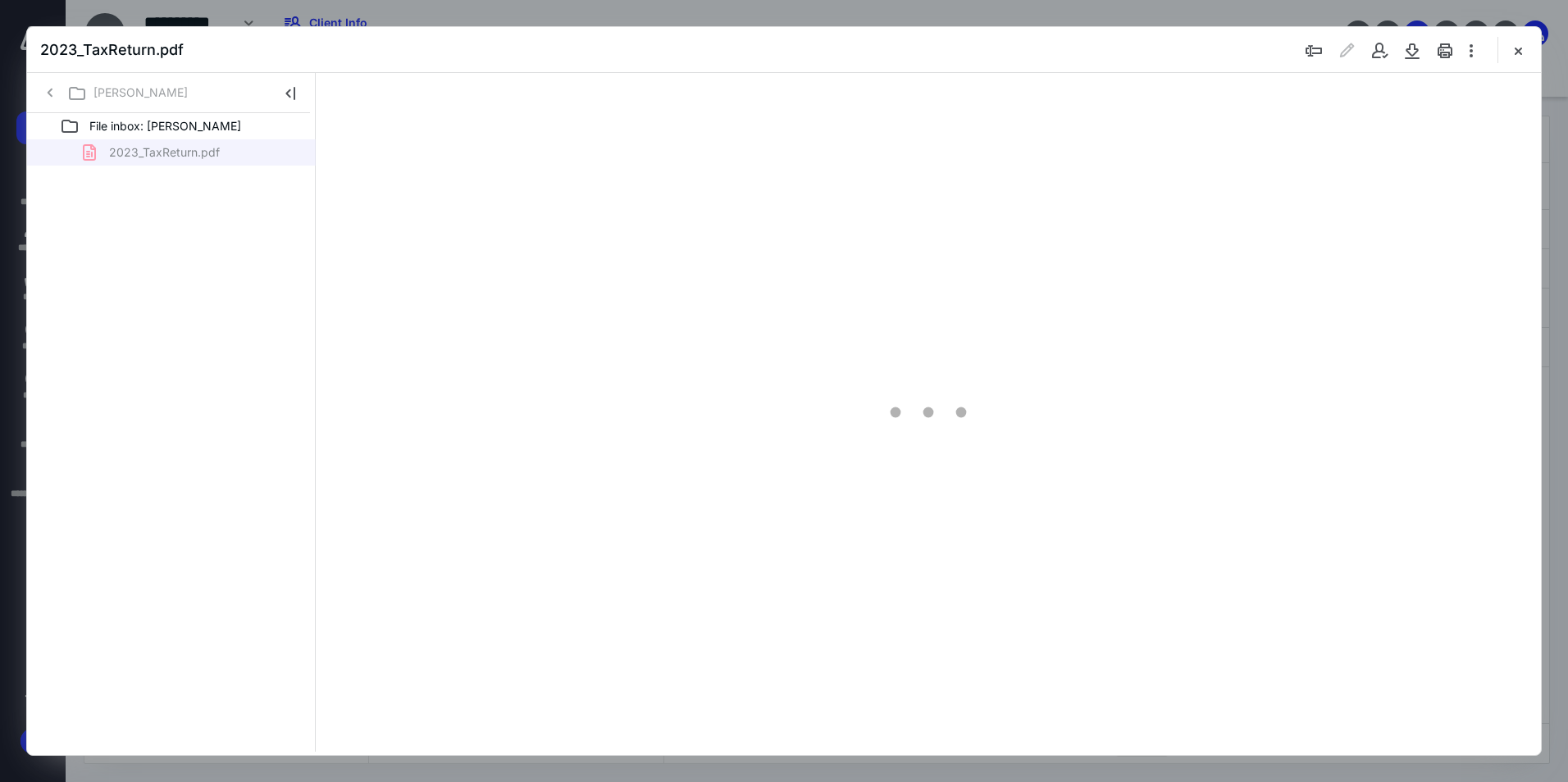 scroll, scrollTop: 0, scrollLeft: 0, axis: both 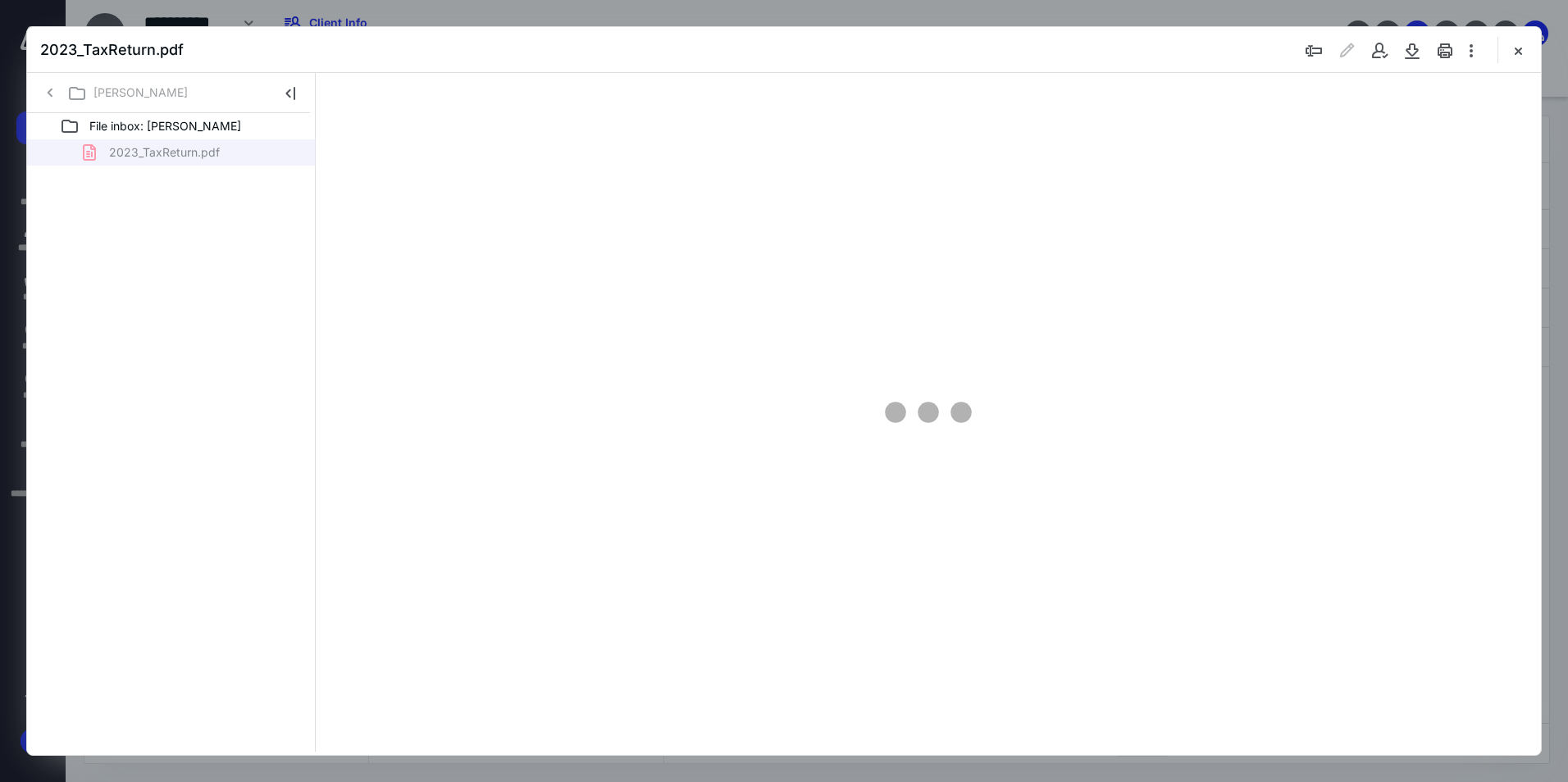 type on "94" 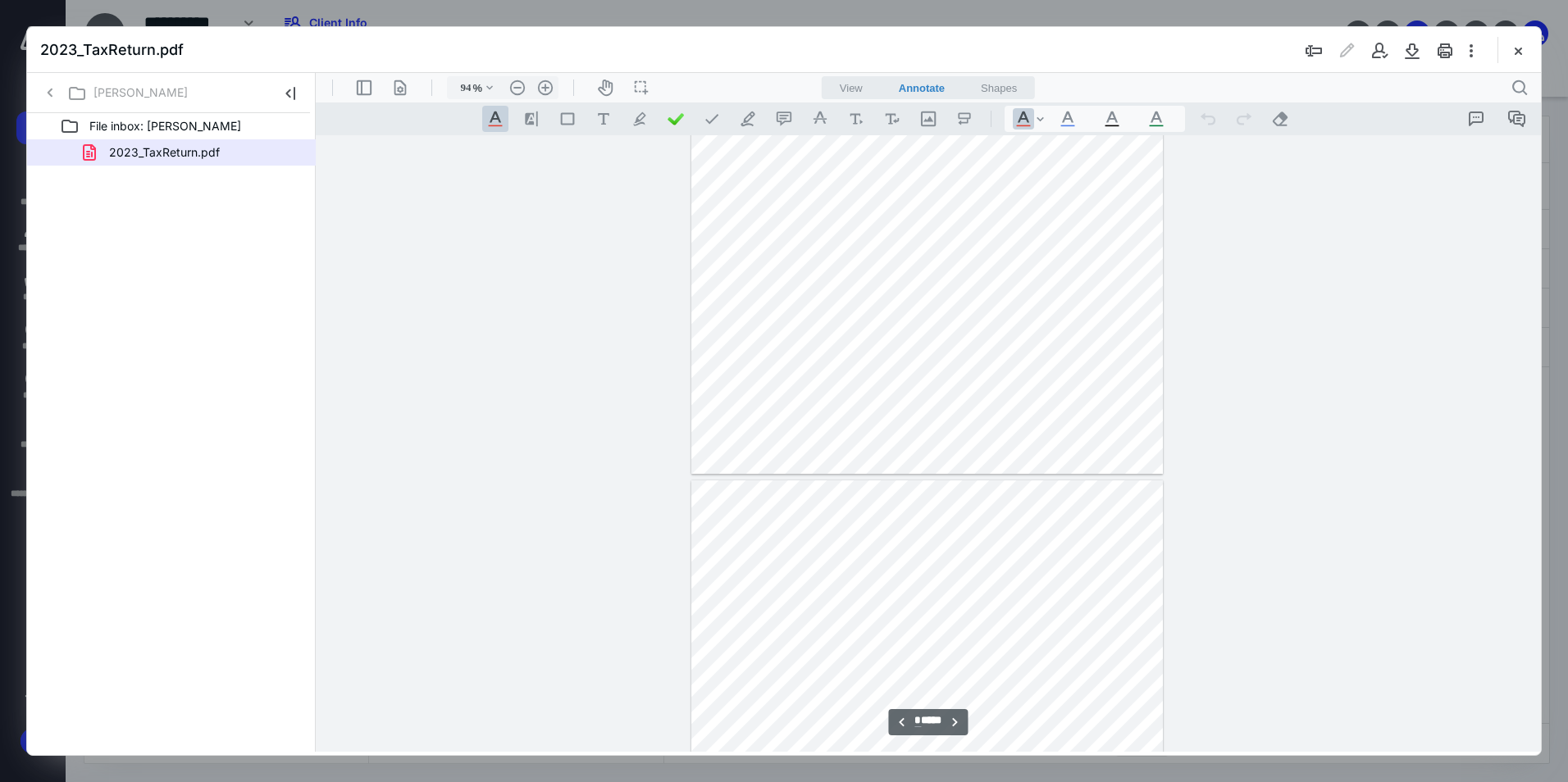 type on "*" 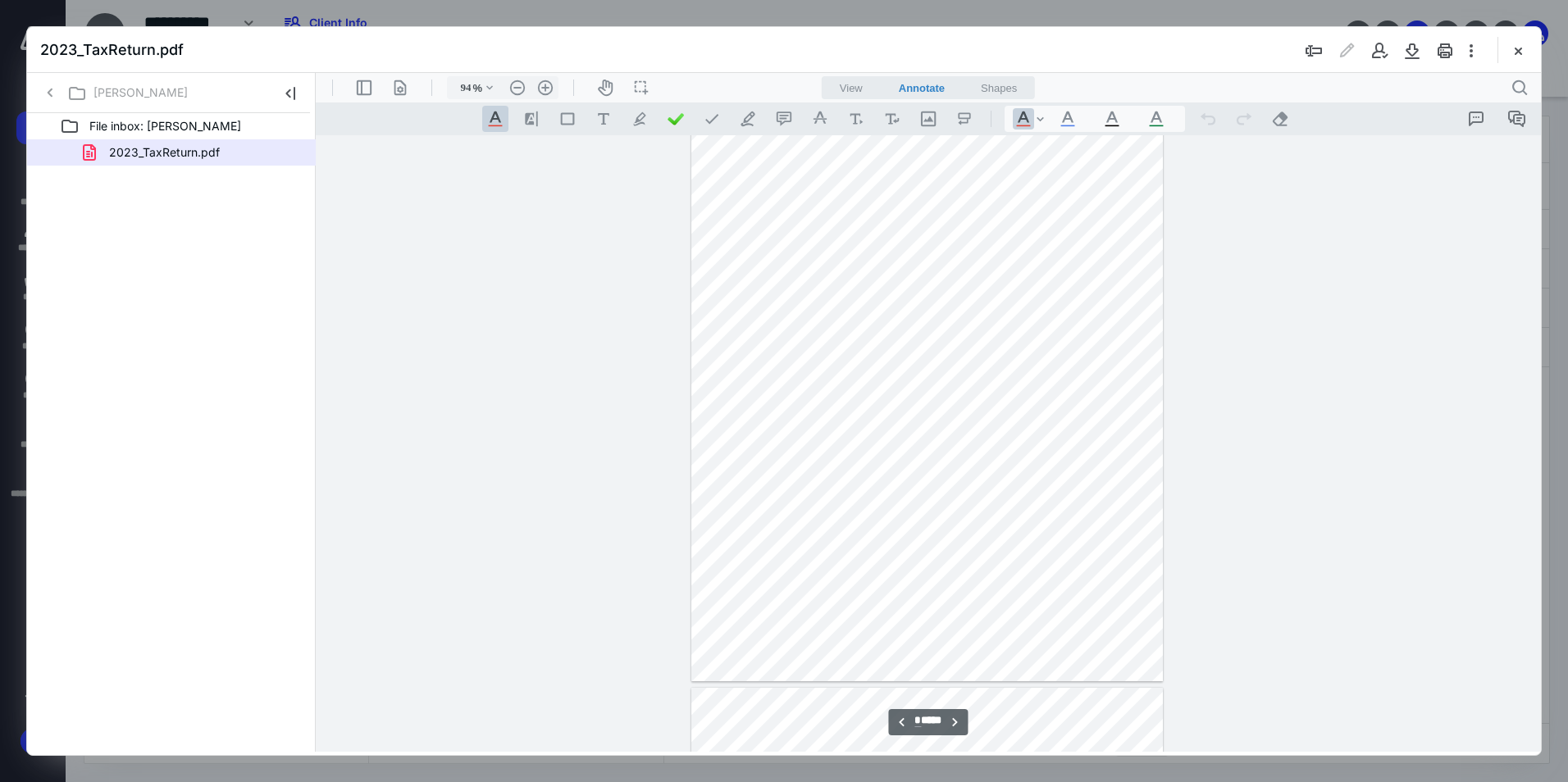 scroll, scrollTop: 2443, scrollLeft: 0, axis: vertical 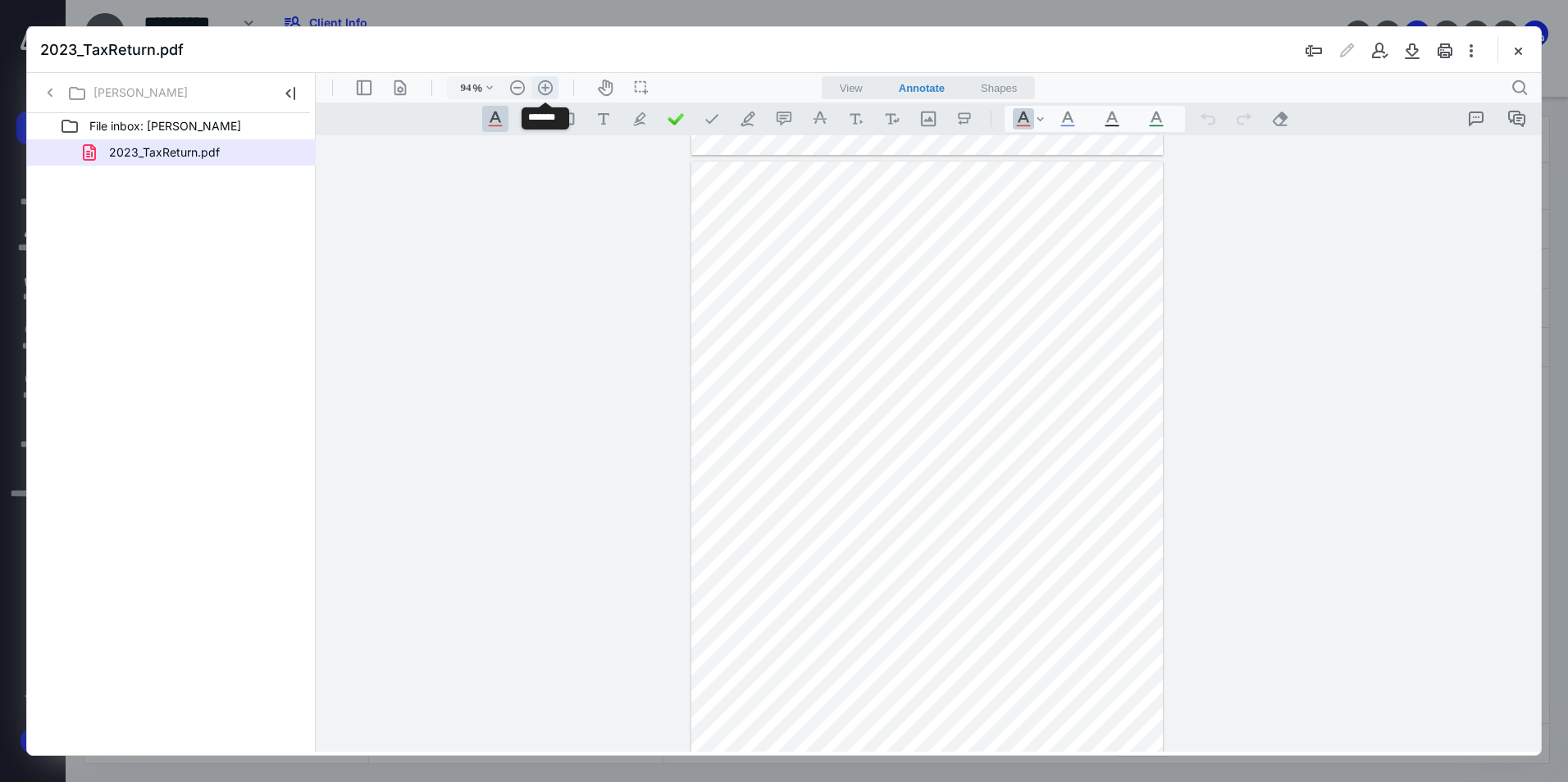 click on ".cls-1{fill:#abb0c4;} icon - header - zoom - in - line" at bounding box center [545, 88] 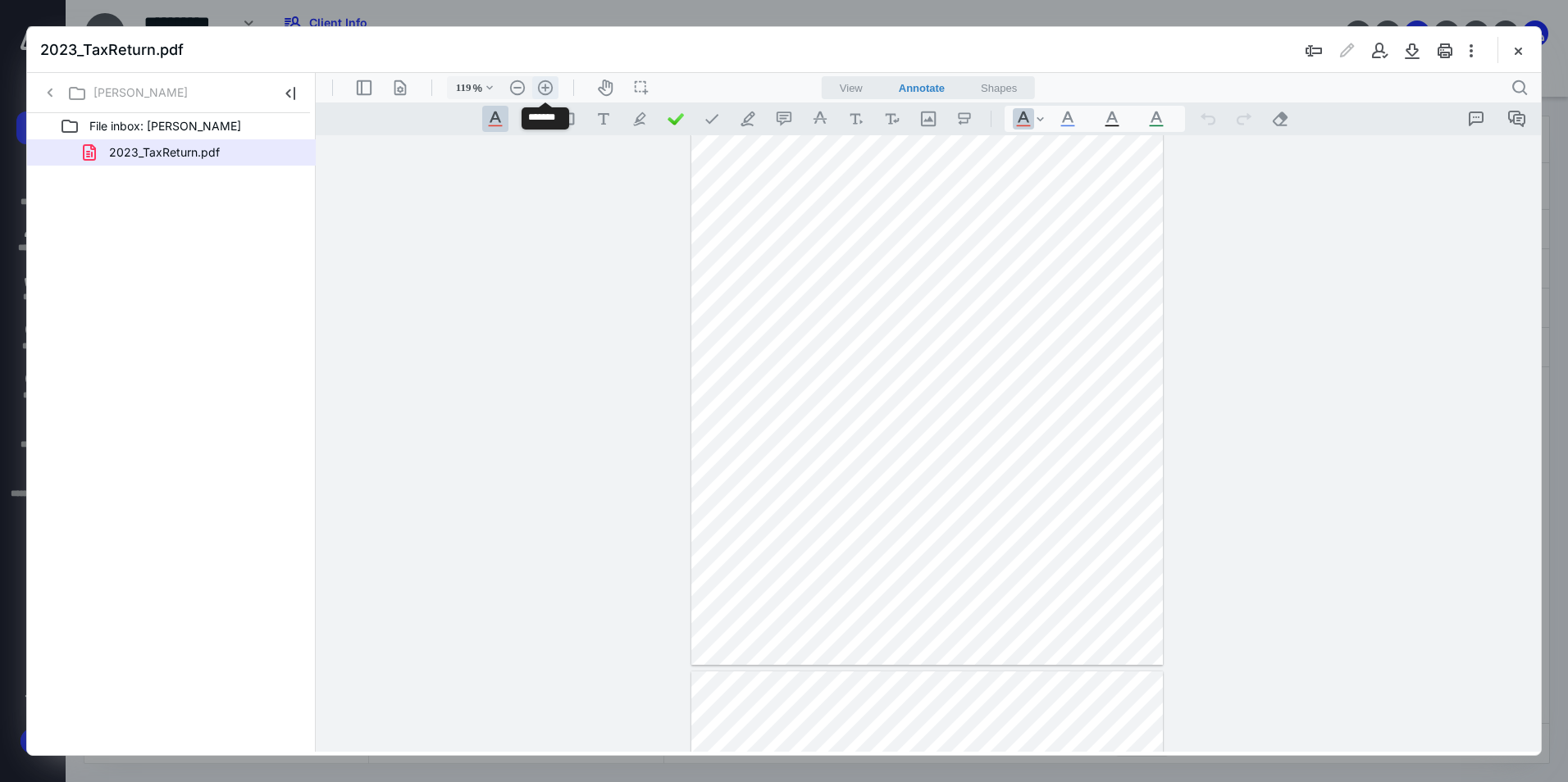 click on ".cls-1{fill:#abb0c4;} icon - header - zoom - in - line" at bounding box center [545, 88] 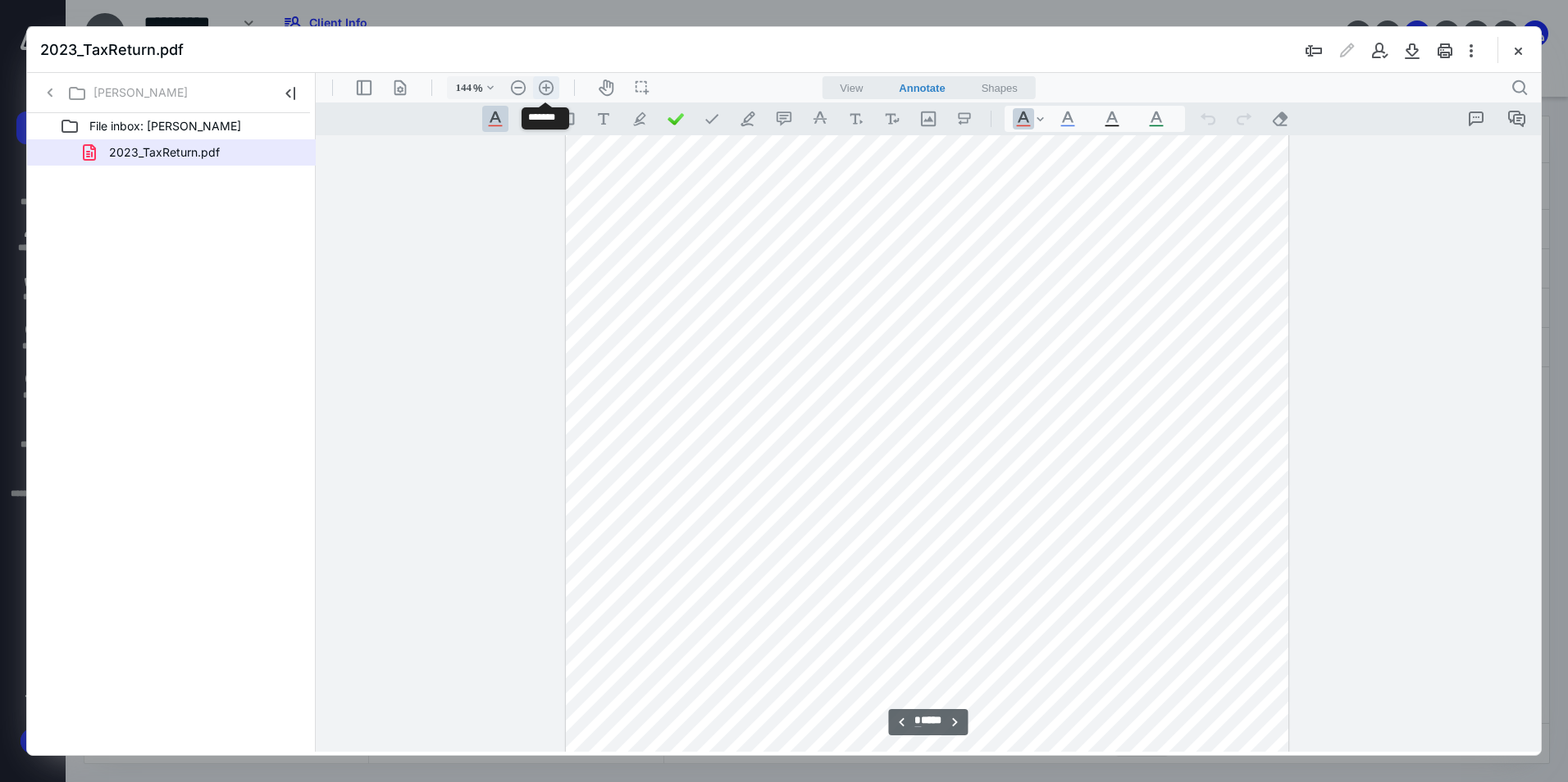 click on ".cls-1{fill:#abb0c4;} icon - header - zoom - in - line" at bounding box center (546, 88) 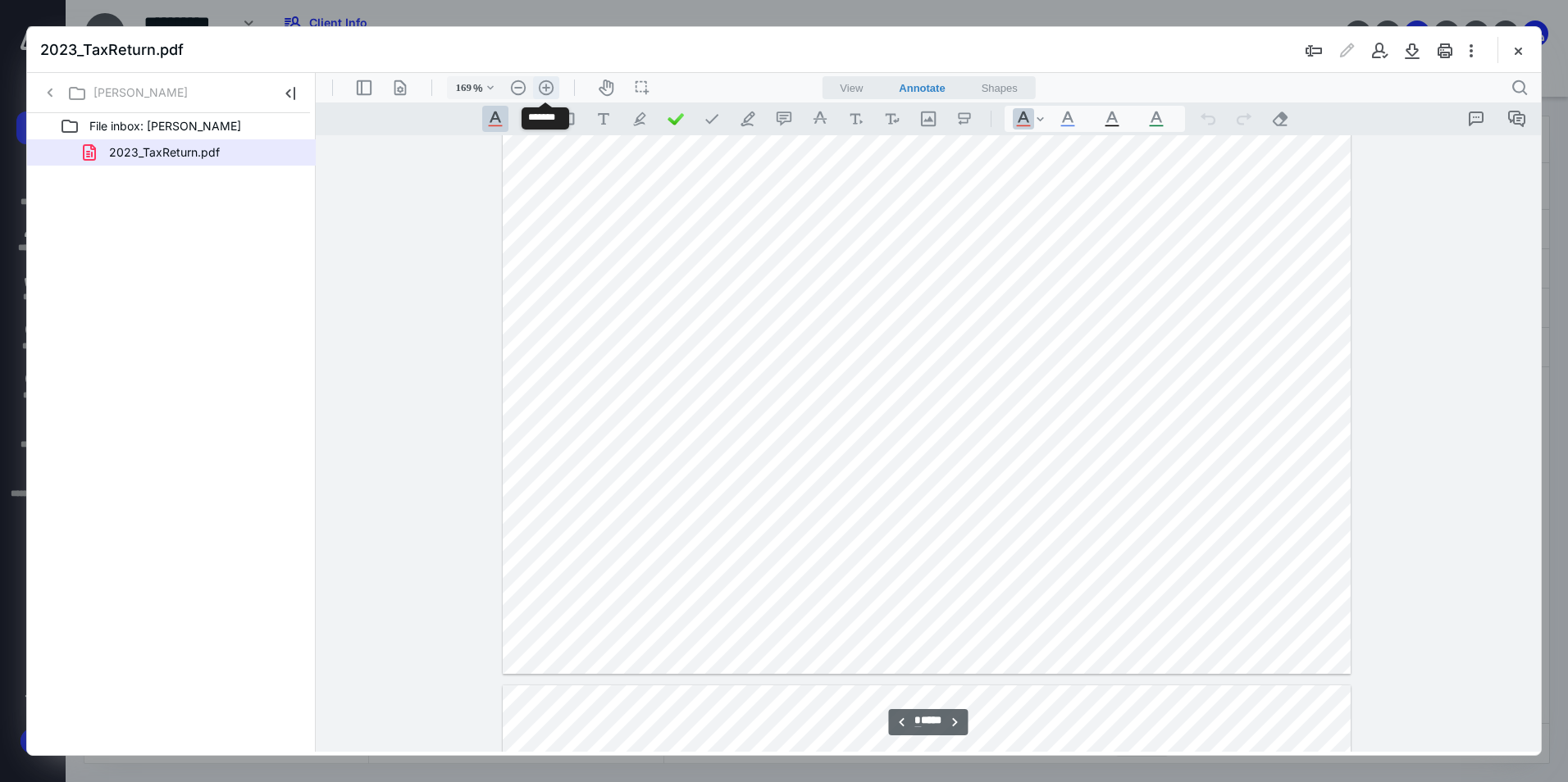 scroll, scrollTop: 4612, scrollLeft: 0, axis: vertical 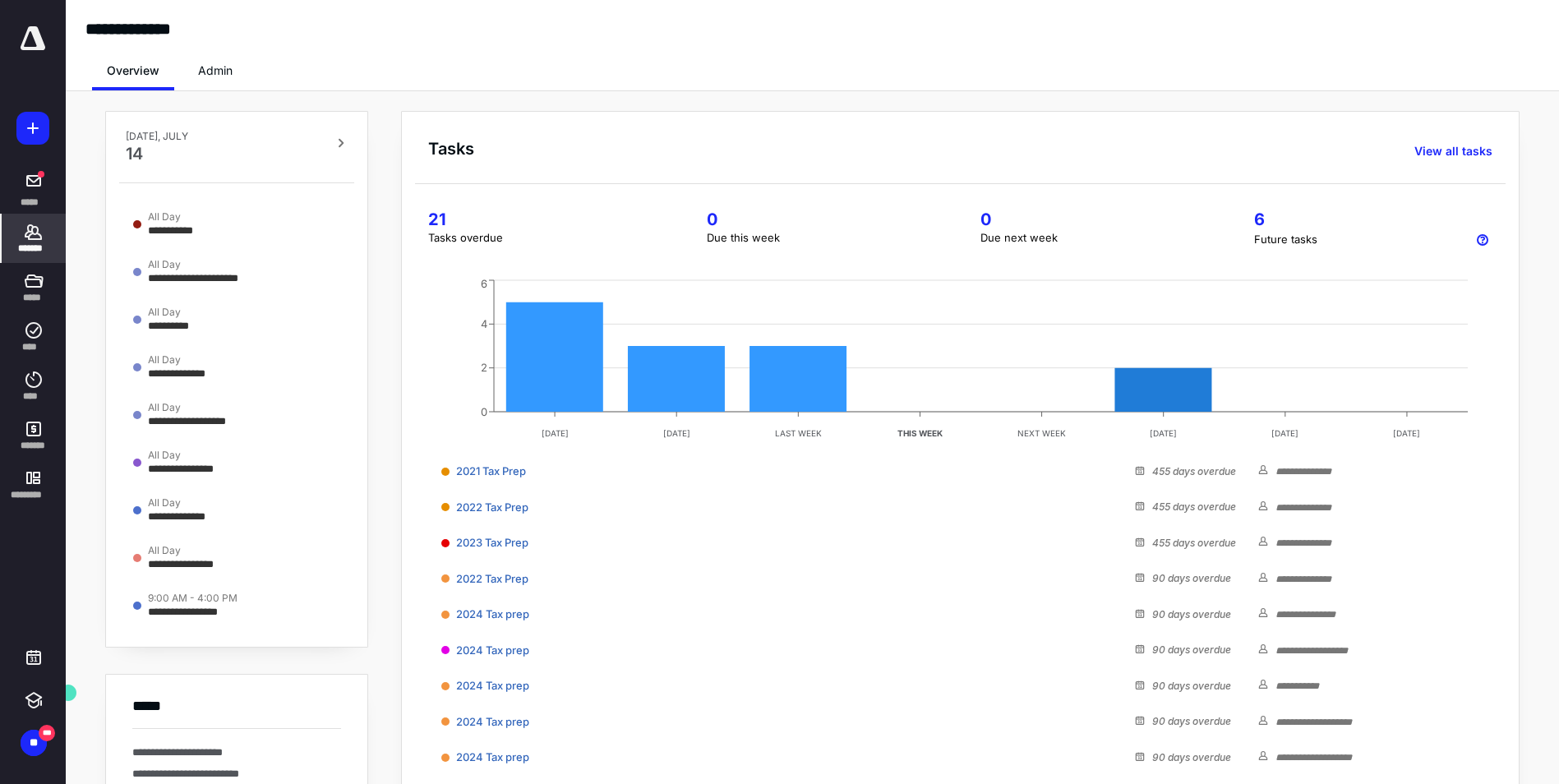 click 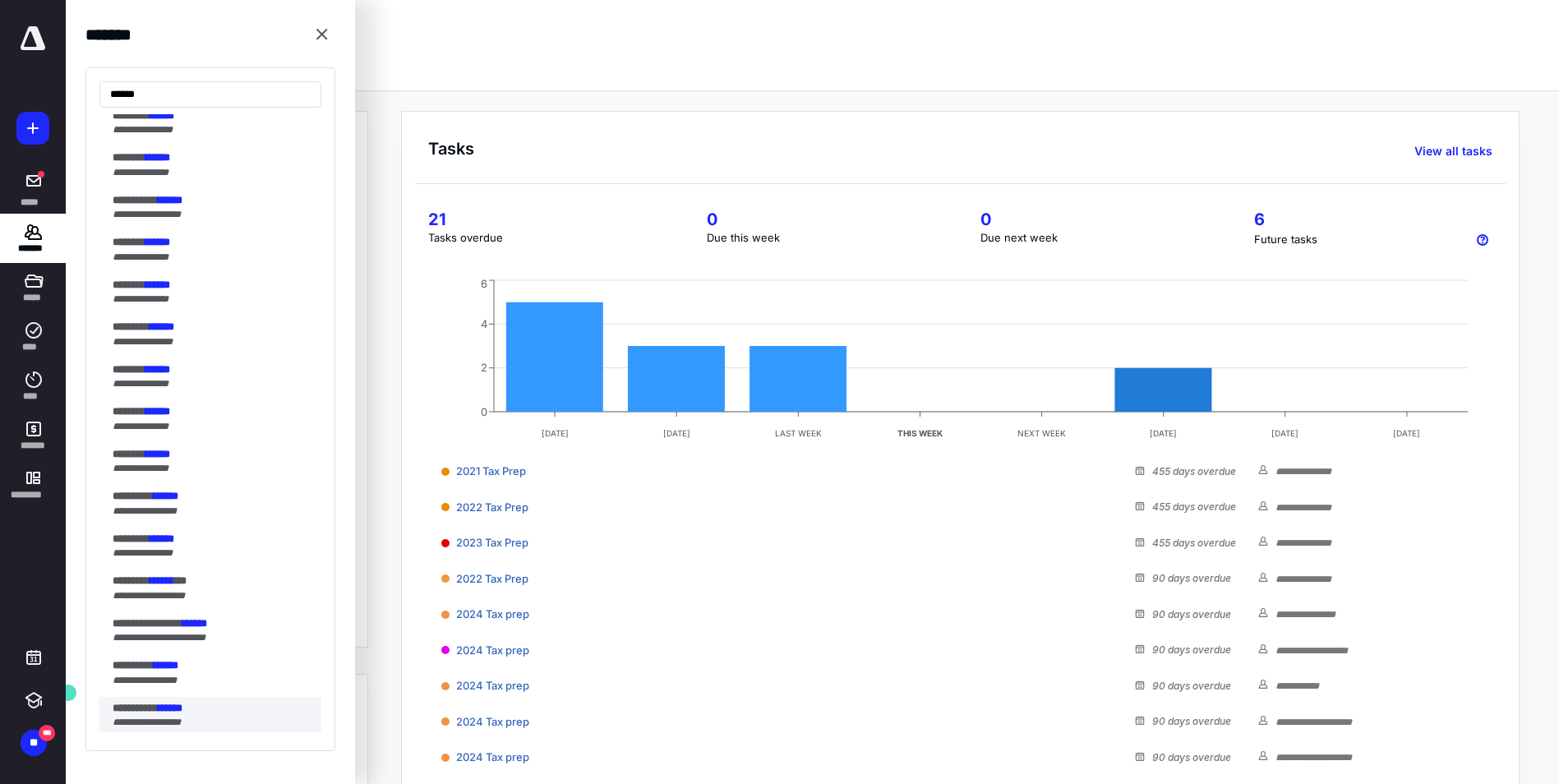 scroll, scrollTop: 411, scrollLeft: 0, axis: vertical 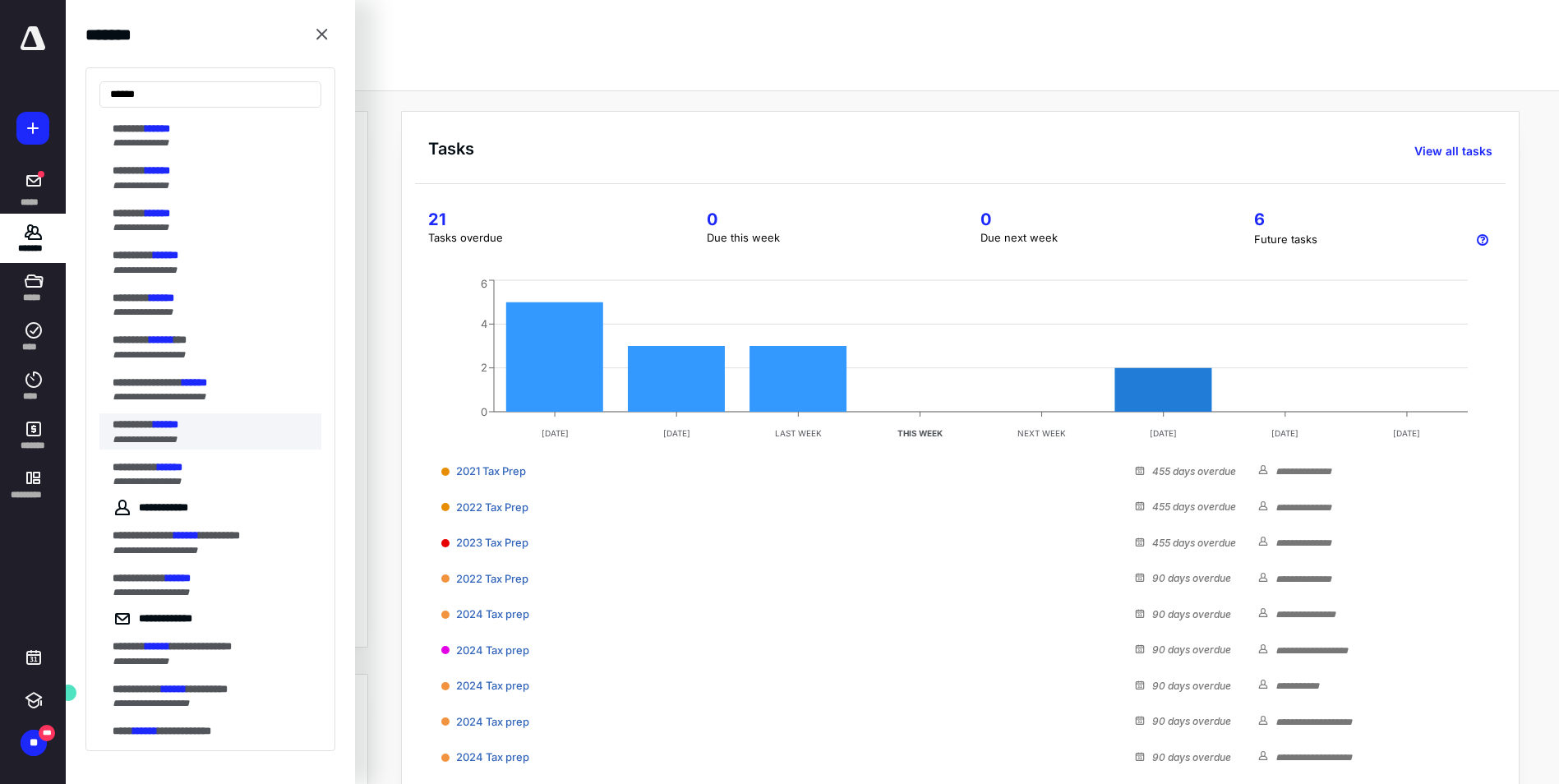type on "******" 